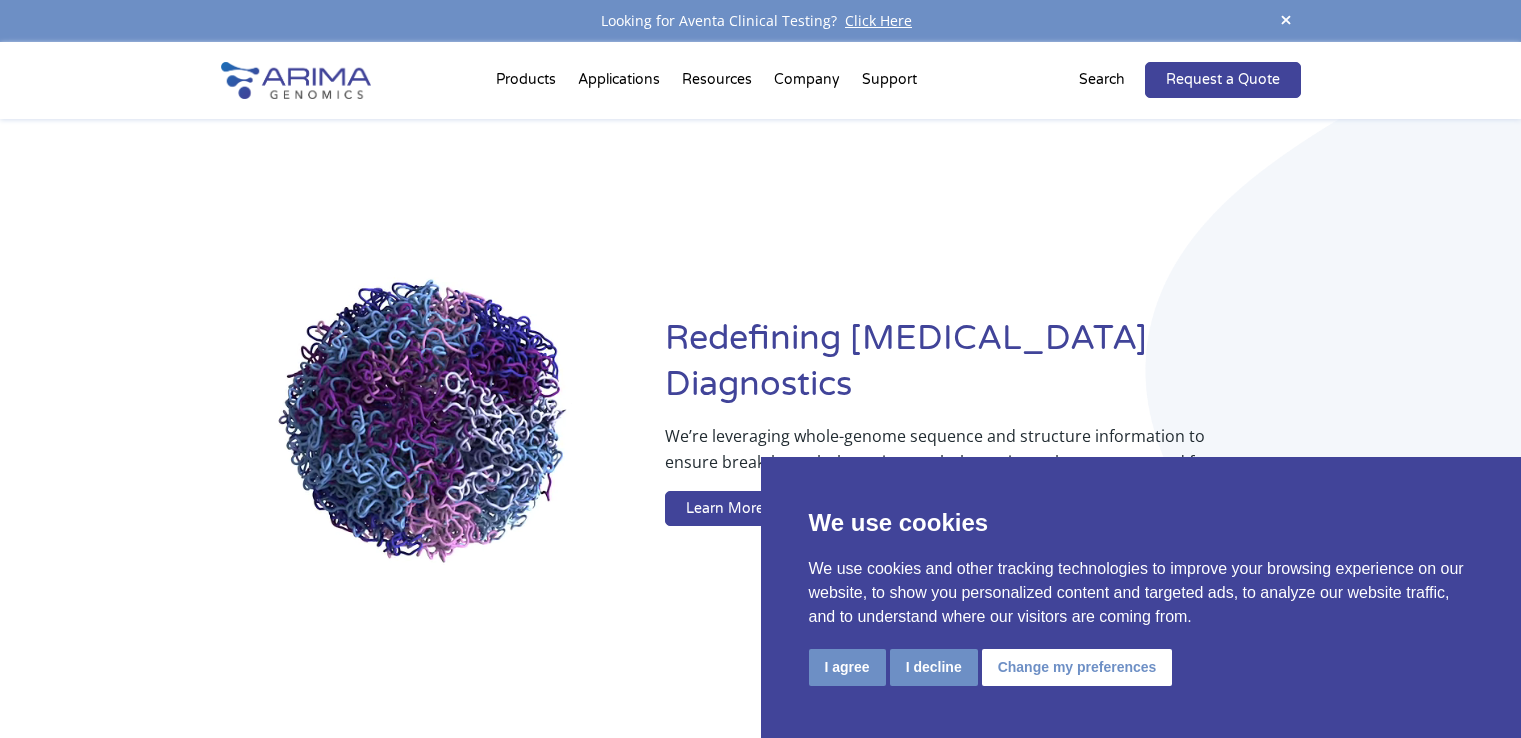 scroll, scrollTop: 0, scrollLeft: 0, axis: both 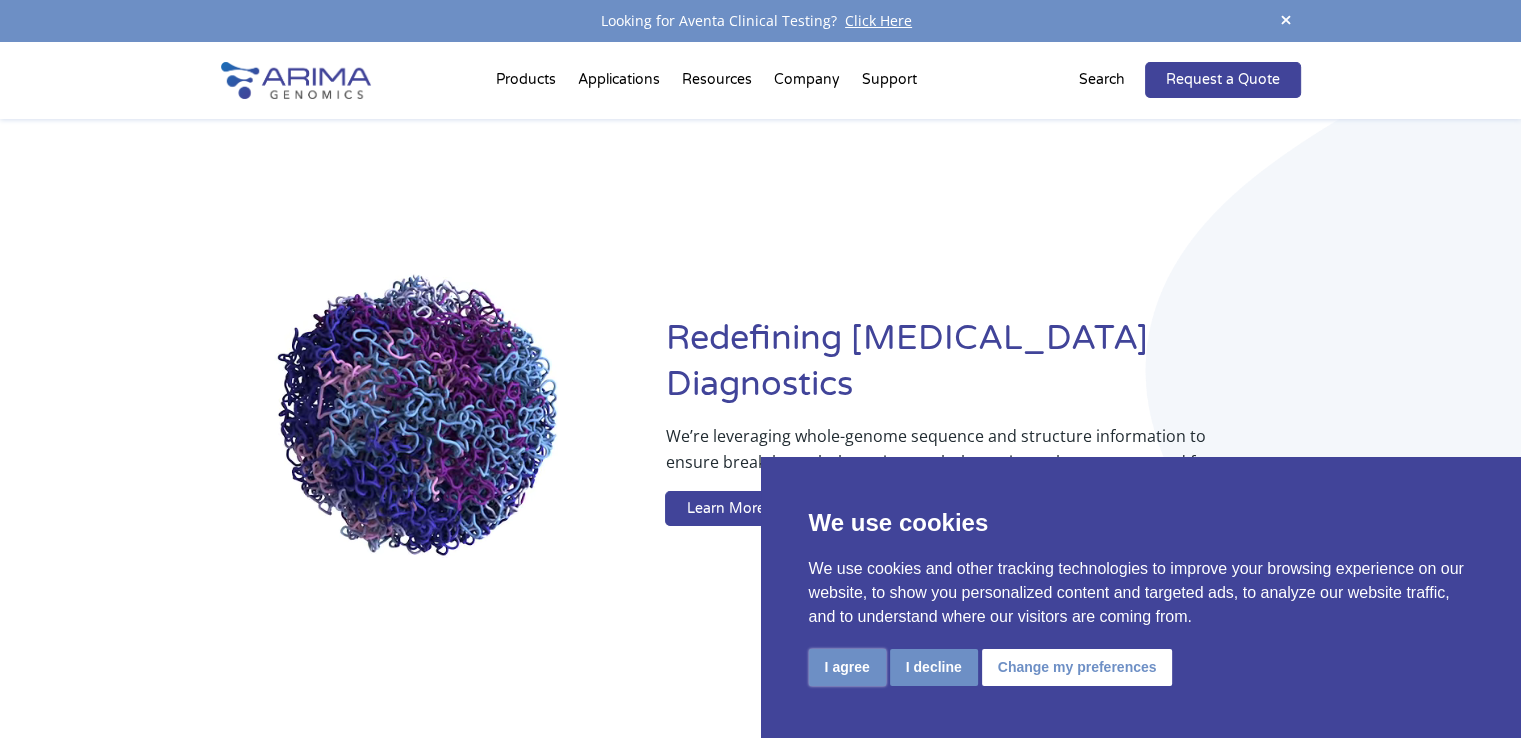 click on "I agree" at bounding box center (847, 667) 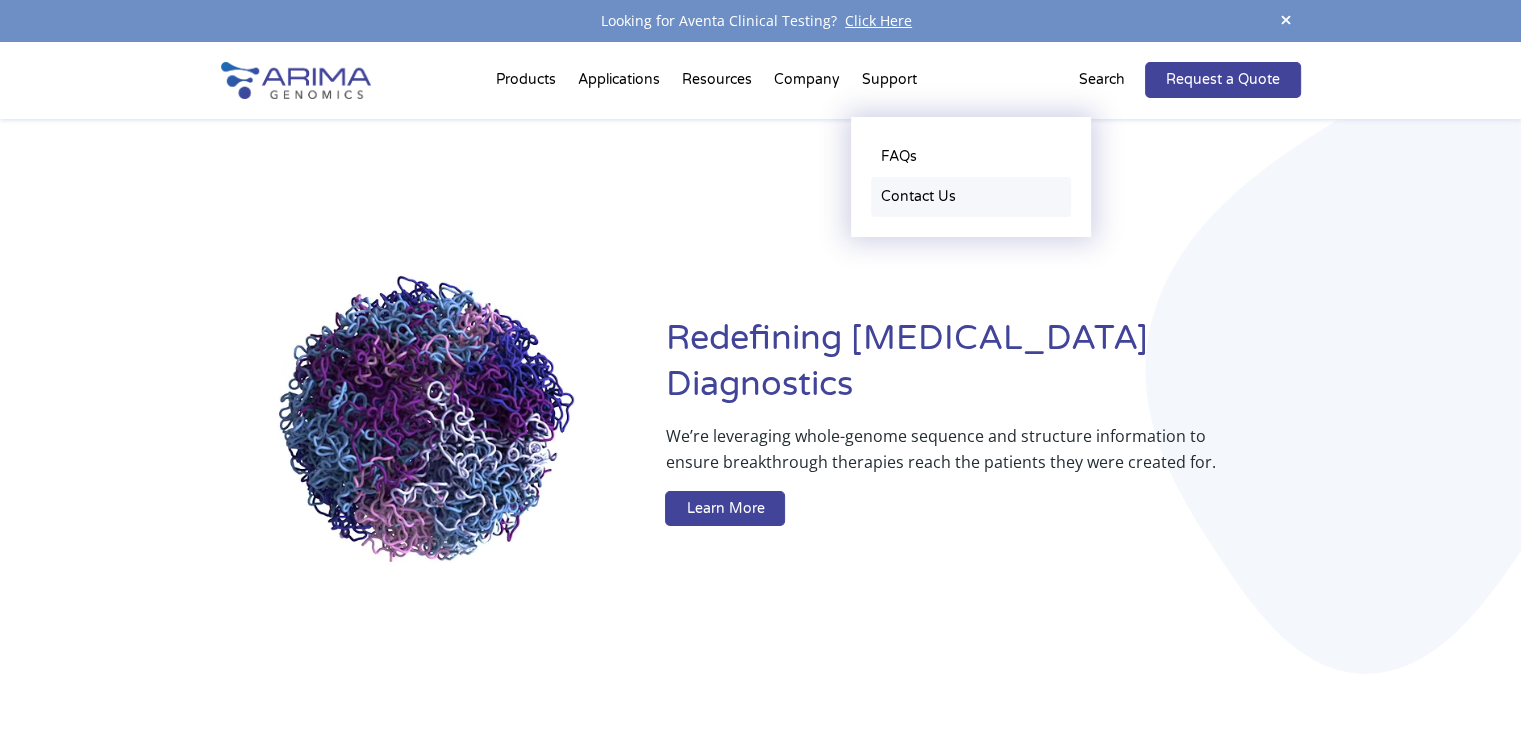 click on "Contact Us" at bounding box center (971, 197) 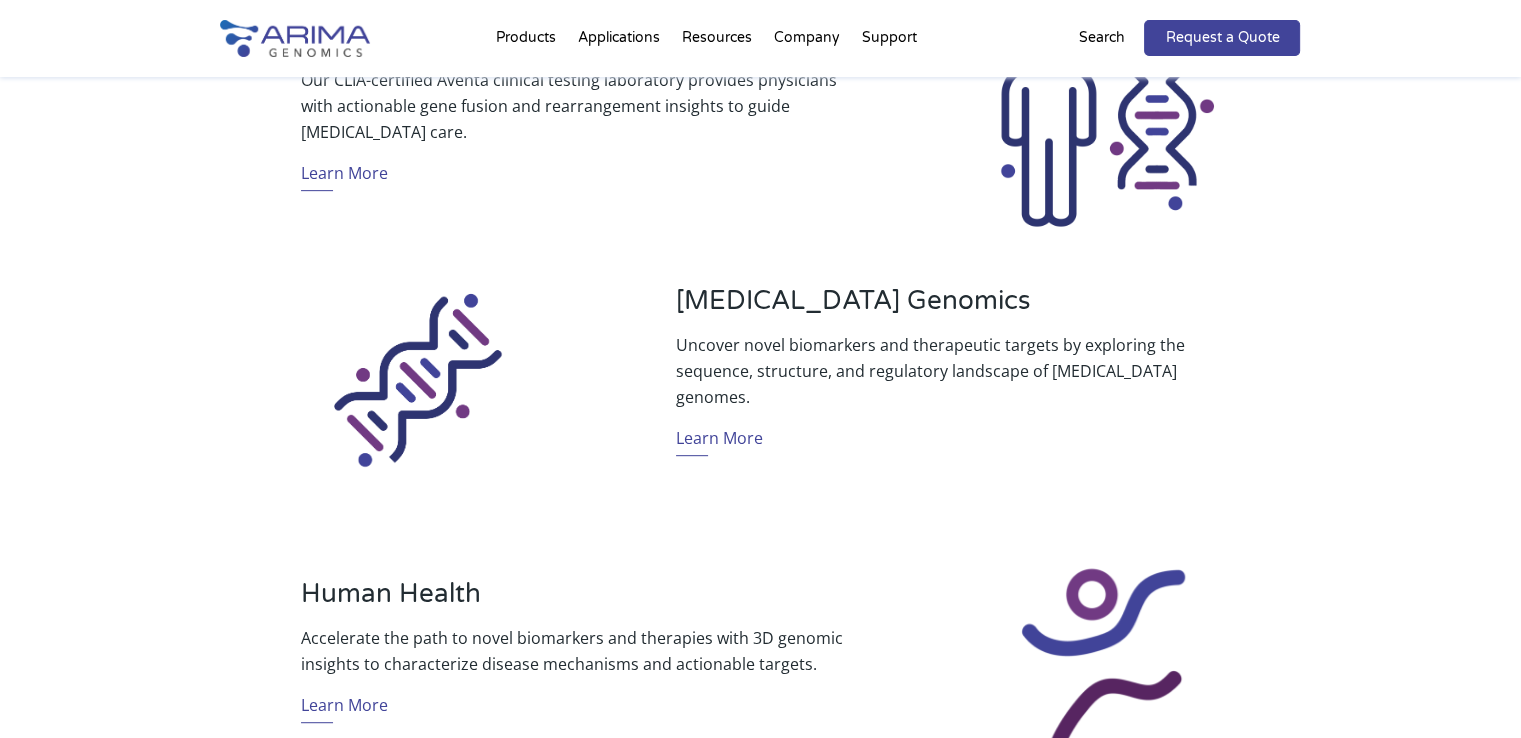 scroll, scrollTop: 884, scrollLeft: 0, axis: vertical 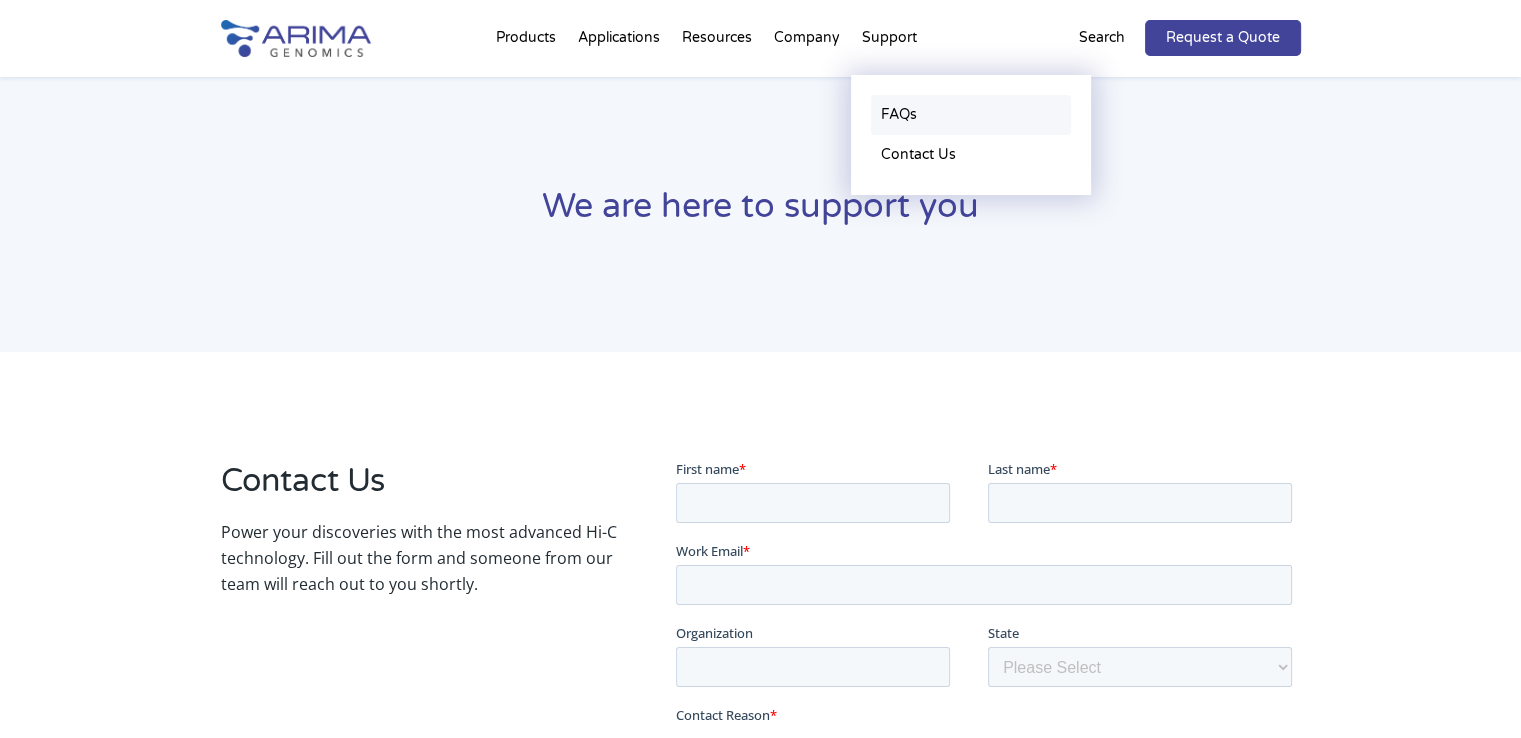 click on "FAQs" at bounding box center (971, 115) 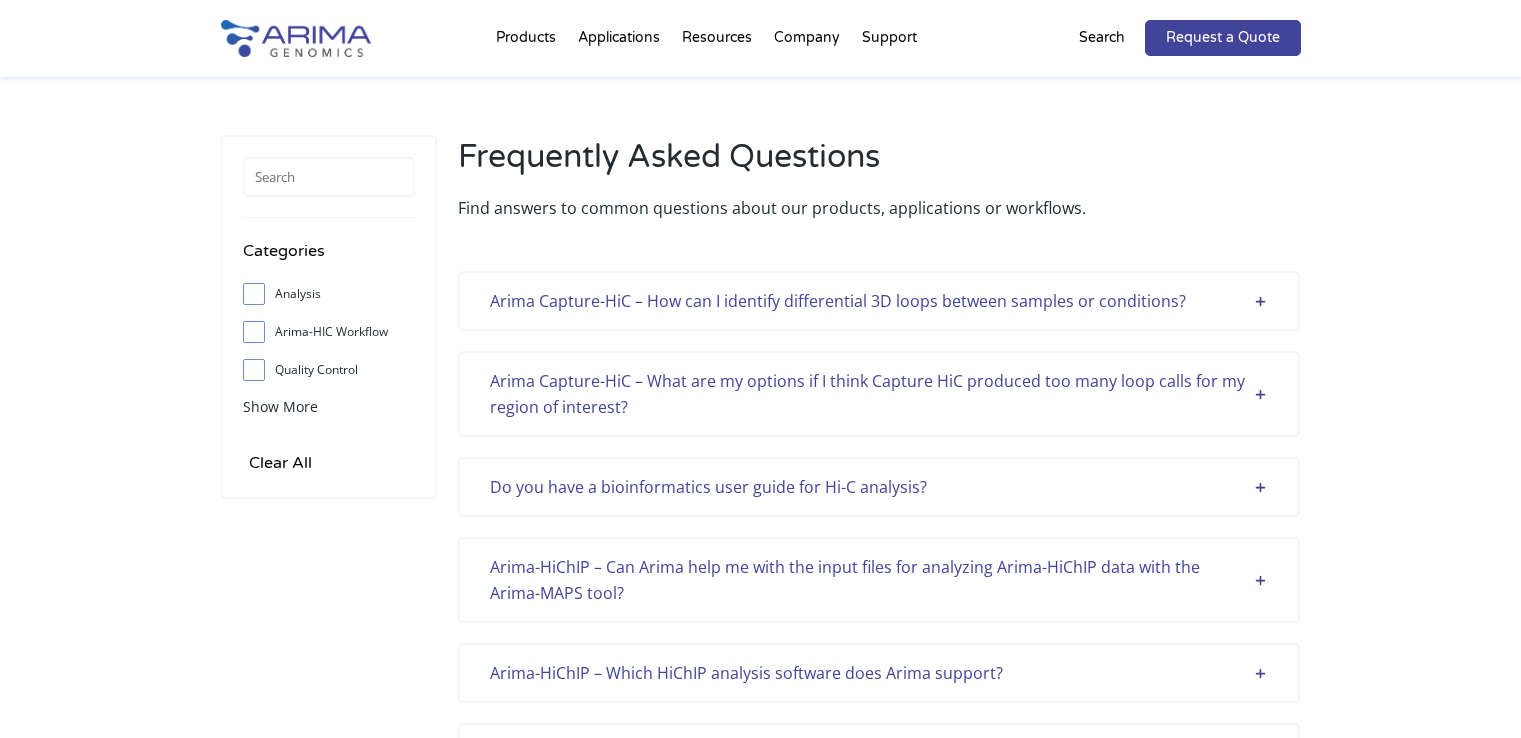 scroll, scrollTop: 0, scrollLeft: 0, axis: both 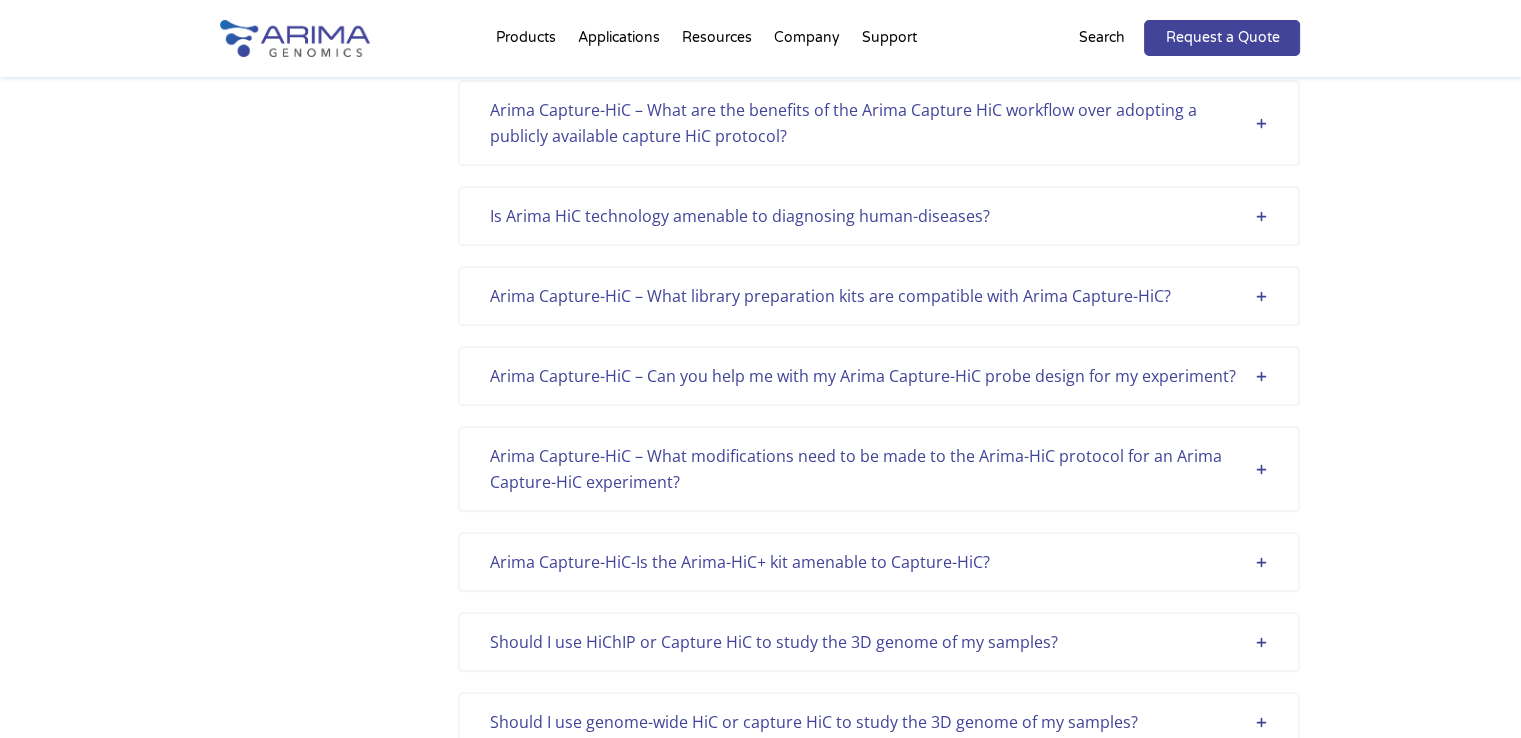 click on "Is Arima HiC technology amenable to diagnosing human-diseases? The Arima Technology Platform is currently only available for research use only. However, some of Arima Genomics clinical research customers have been able to utilize Arima HiC technologies to establish deviations in the 3D genome as the root cause for specific subtypes of diseases, gain mechanistic insights into the interplay of the spatial conformation of the genome and pathological processes or utilize 3D genome information as a novel disease classifier. Any customer interested in utilizing Arima Genomics technologies for either lab developed tests (LDT) or plans to develop and seek FDA authorization of in vitro diagnostic devices (IVD) is urged to contact Arima Genomics to evaluate the support our team can provide." at bounding box center [879, 216] 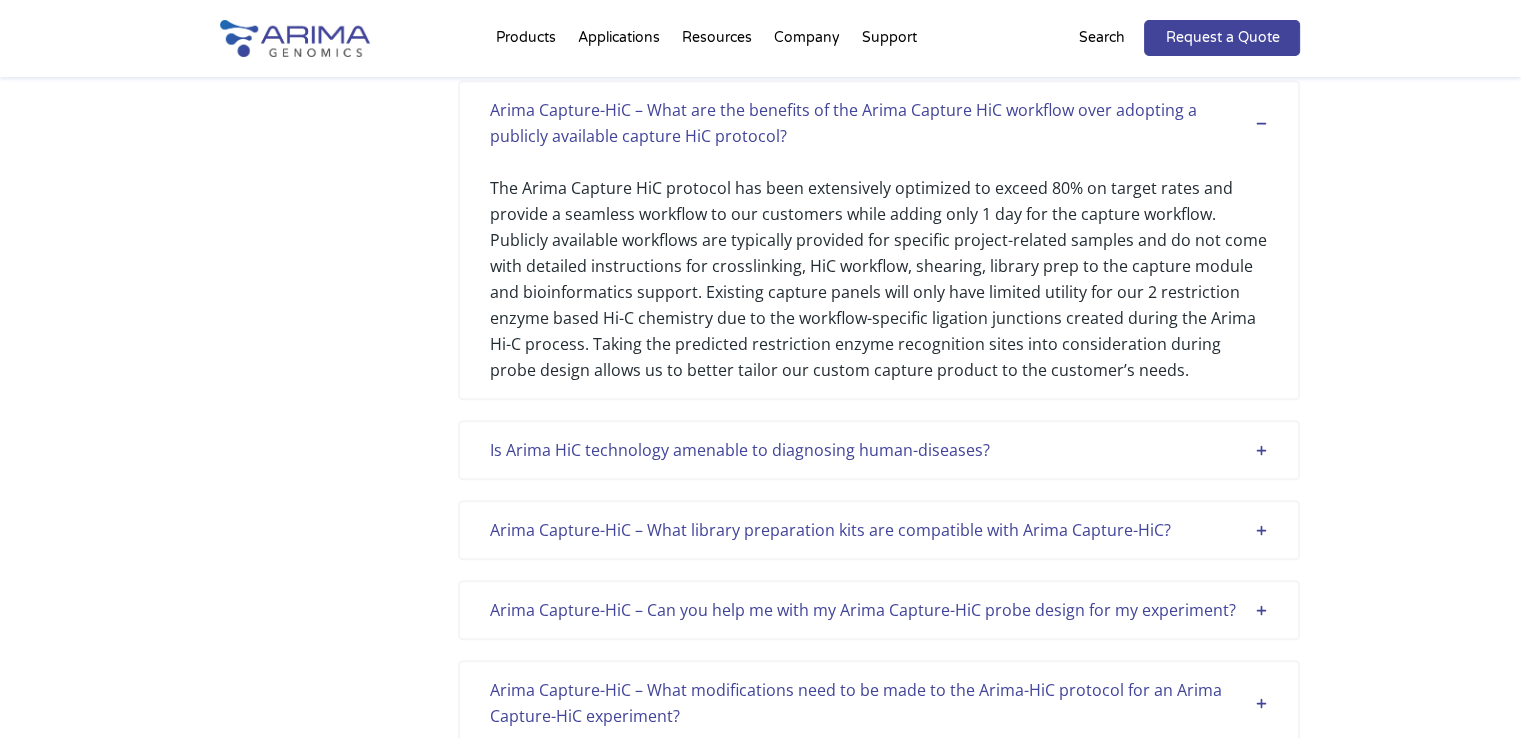 click on "Is Arima HiC technology amenable to diagnosing human-diseases?" at bounding box center [879, 450] 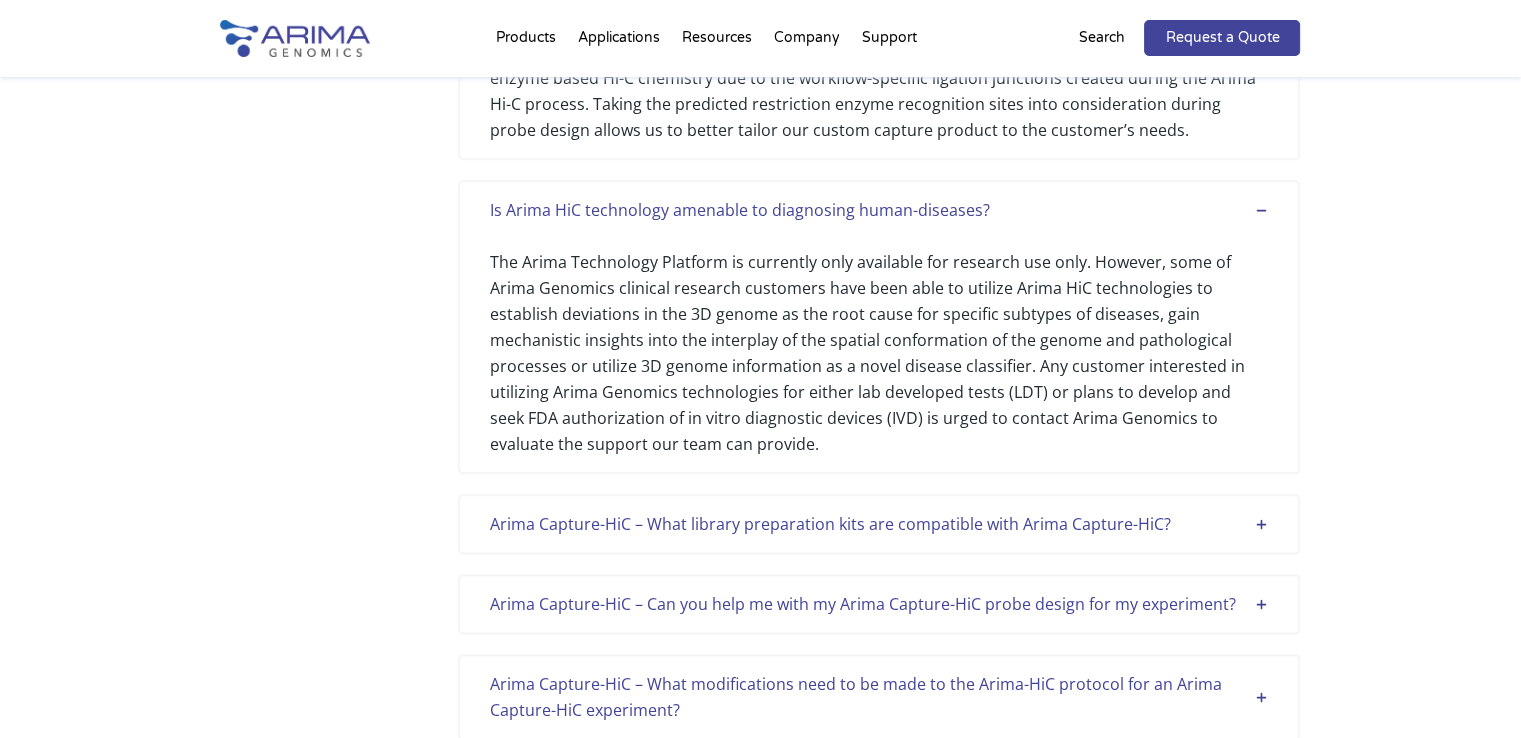 scroll, scrollTop: 2348, scrollLeft: 0, axis: vertical 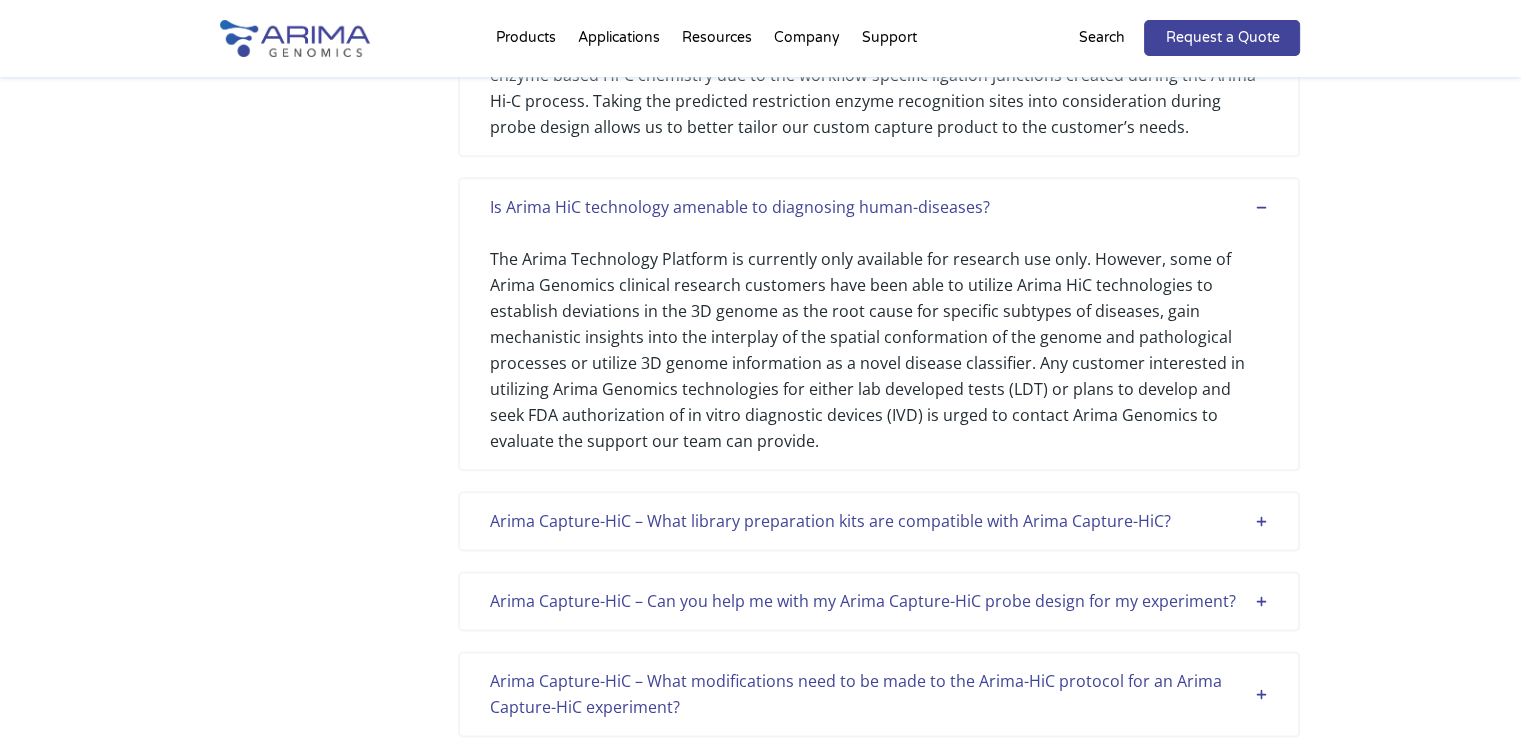 click on "Arima Capture-HiC – What library preparation kits are compatible with Arima Capture-HiC?" at bounding box center [879, 521] 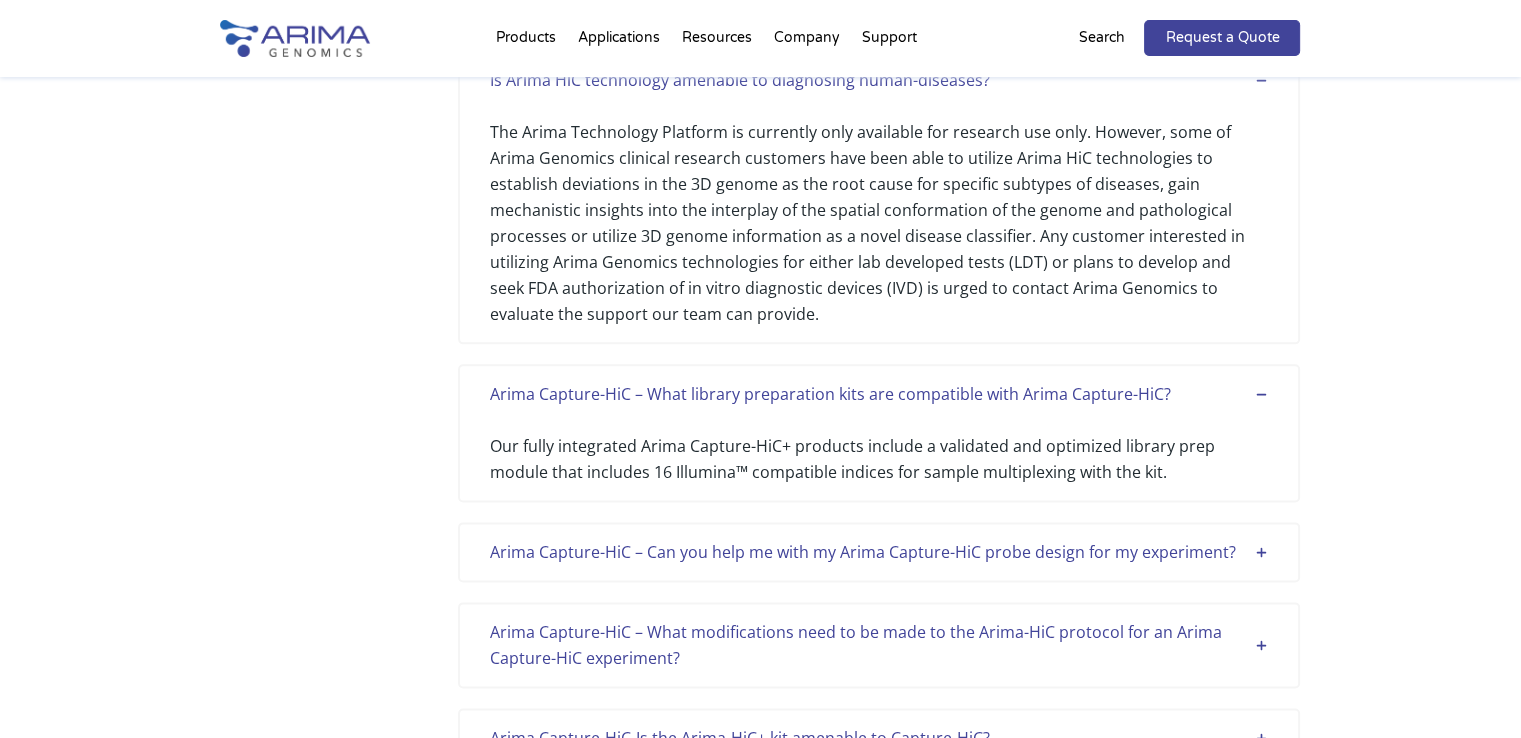 scroll, scrollTop: 2509, scrollLeft: 0, axis: vertical 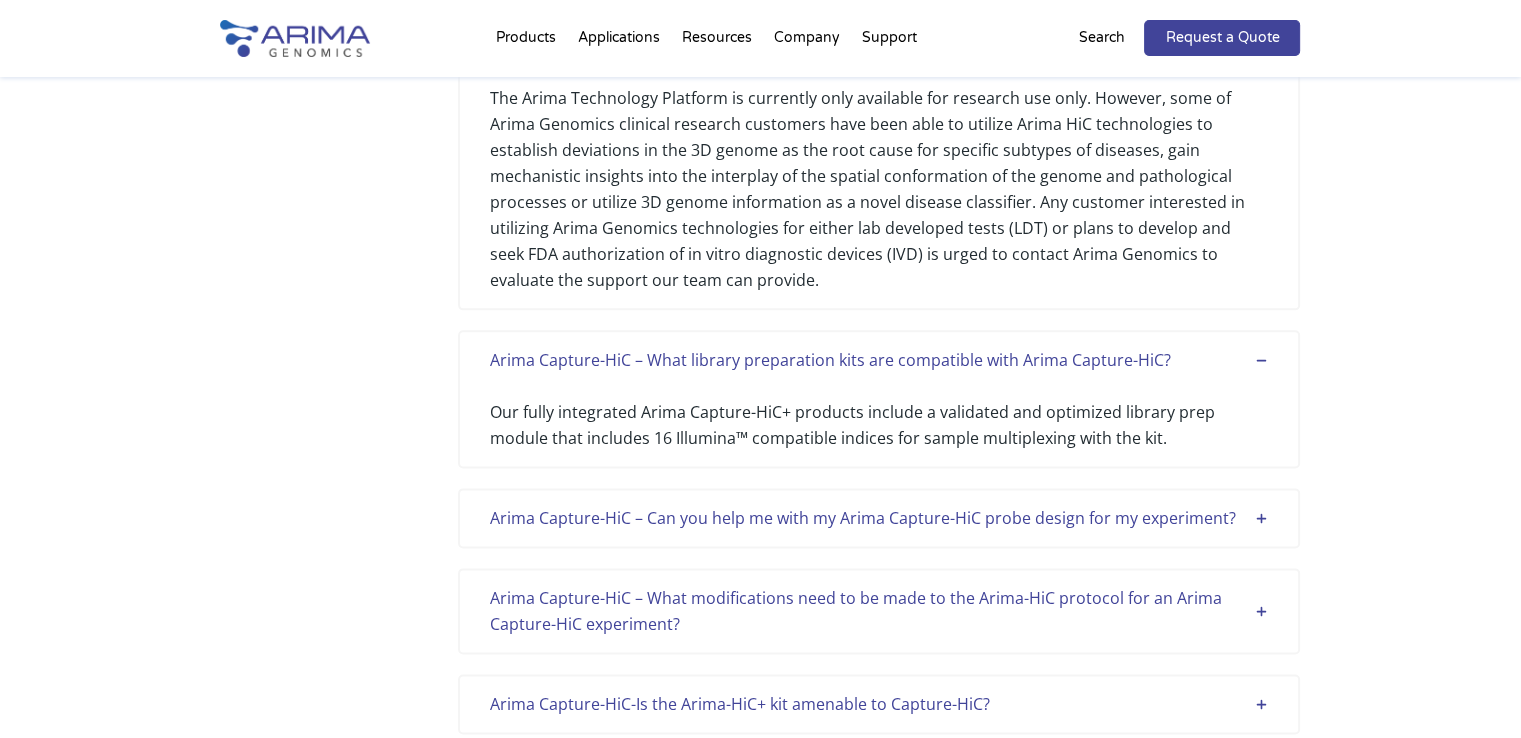click on "Arima Capture-HiC – Can you help me with my Arima Capture-HiC probe design for my experiment?" at bounding box center (879, 518) 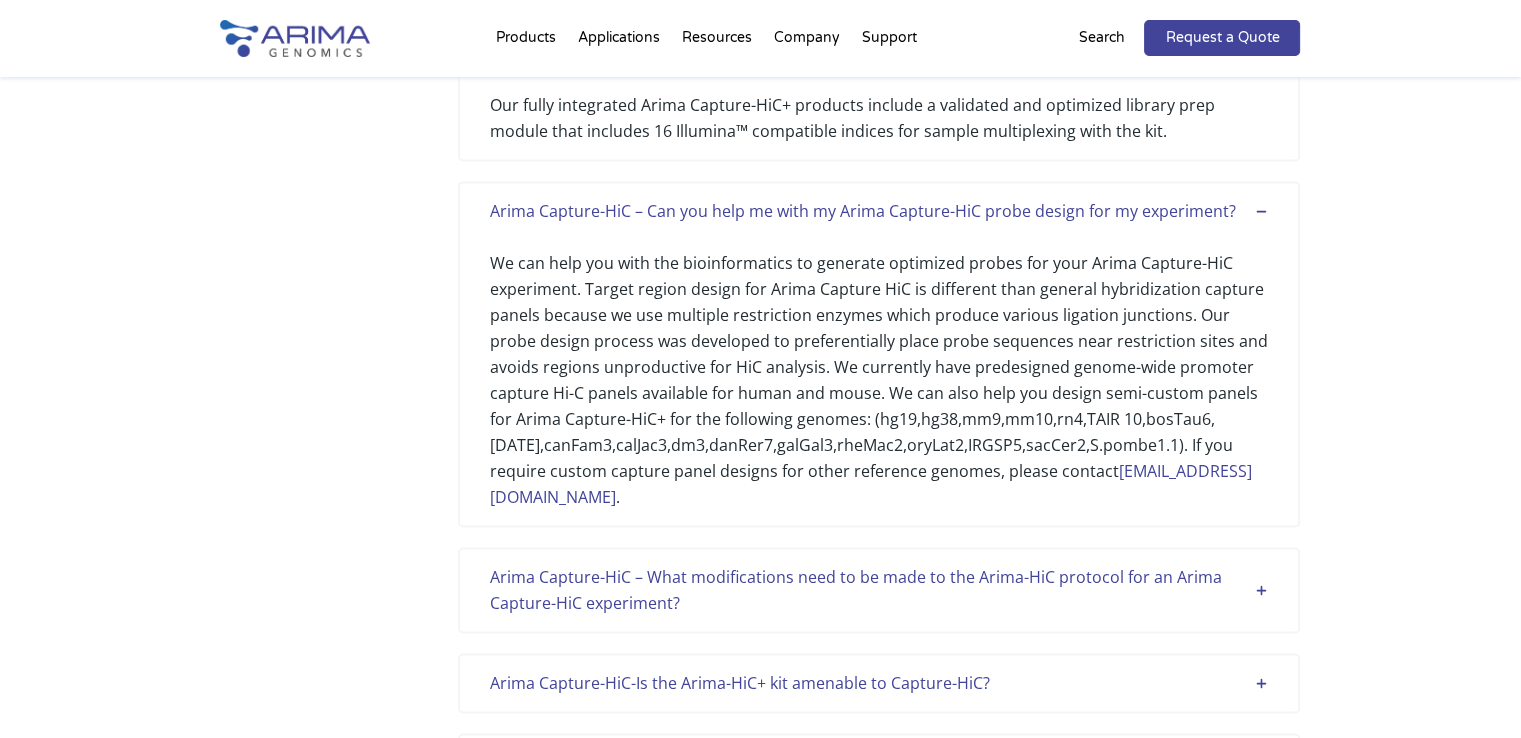 scroll, scrollTop: 2831, scrollLeft: 0, axis: vertical 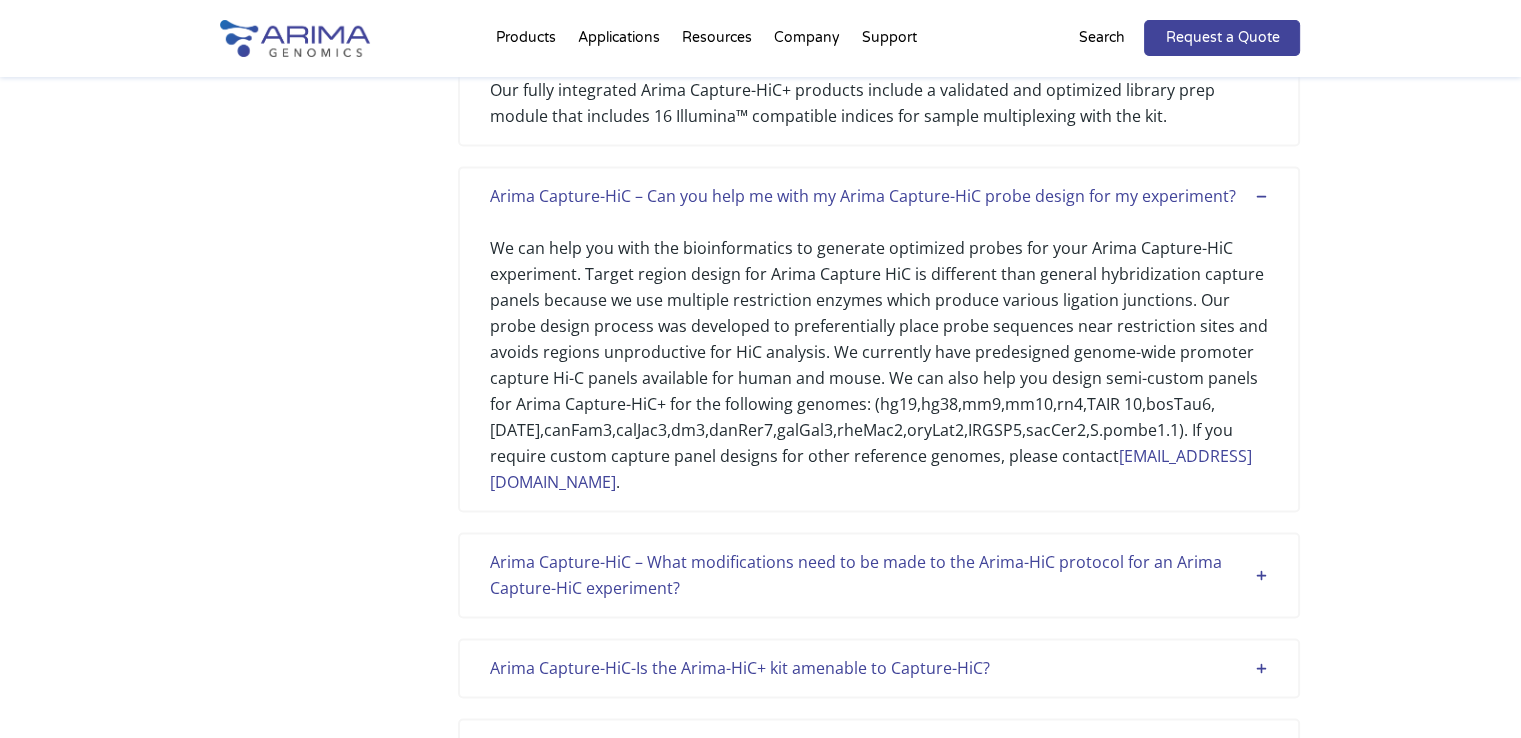 click on "Arima Capture-HiC – What modifications need to be made to the Arima-HiC protocol for an Arima Capture-HiC experiment?" at bounding box center [879, 575] 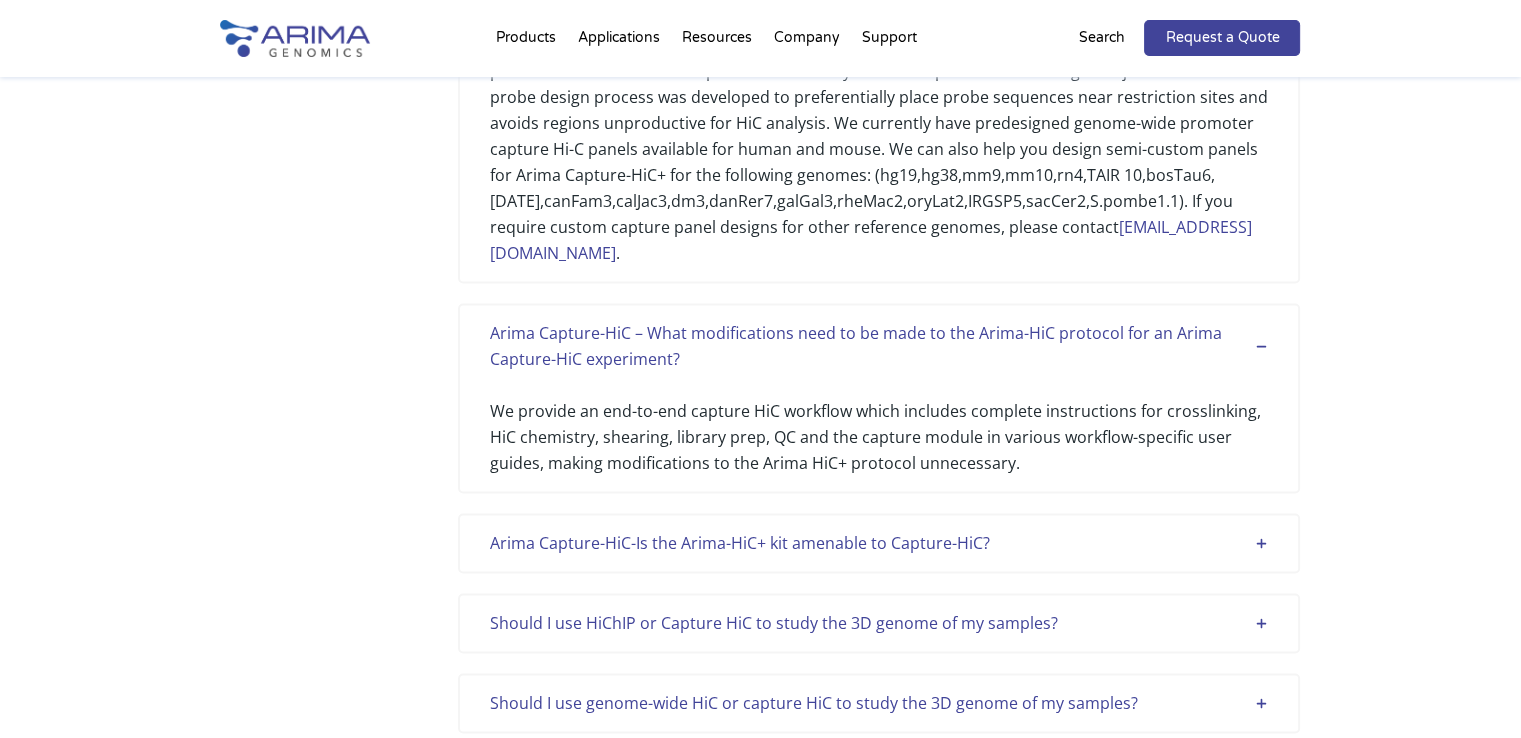 scroll, scrollTop: 3071, scrollLeft: 0, axis: vertical 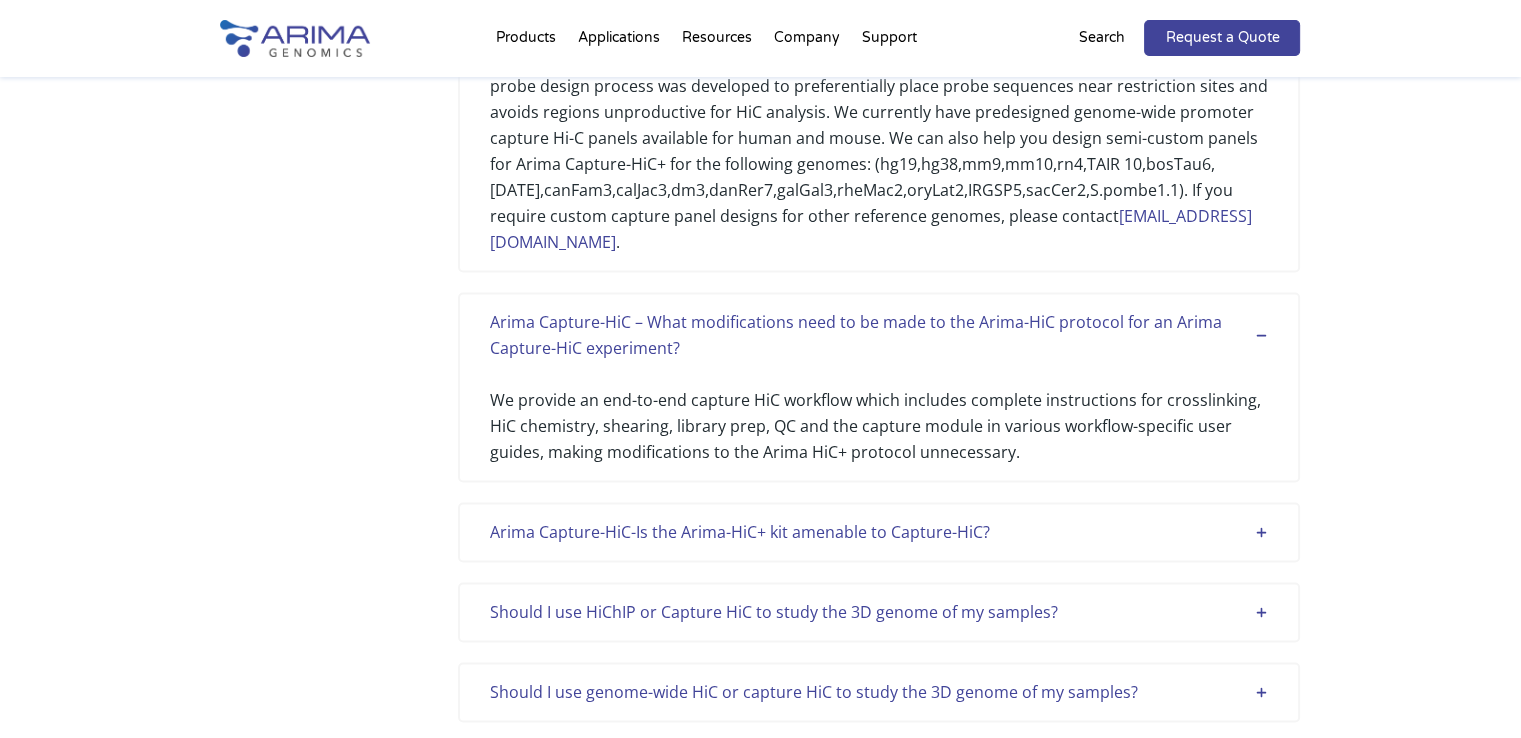 click on "Arima Capture-HiC-Is the Arima-HiC+ kit amenable to Capture-HiC?" at bounding box center [879, 532] 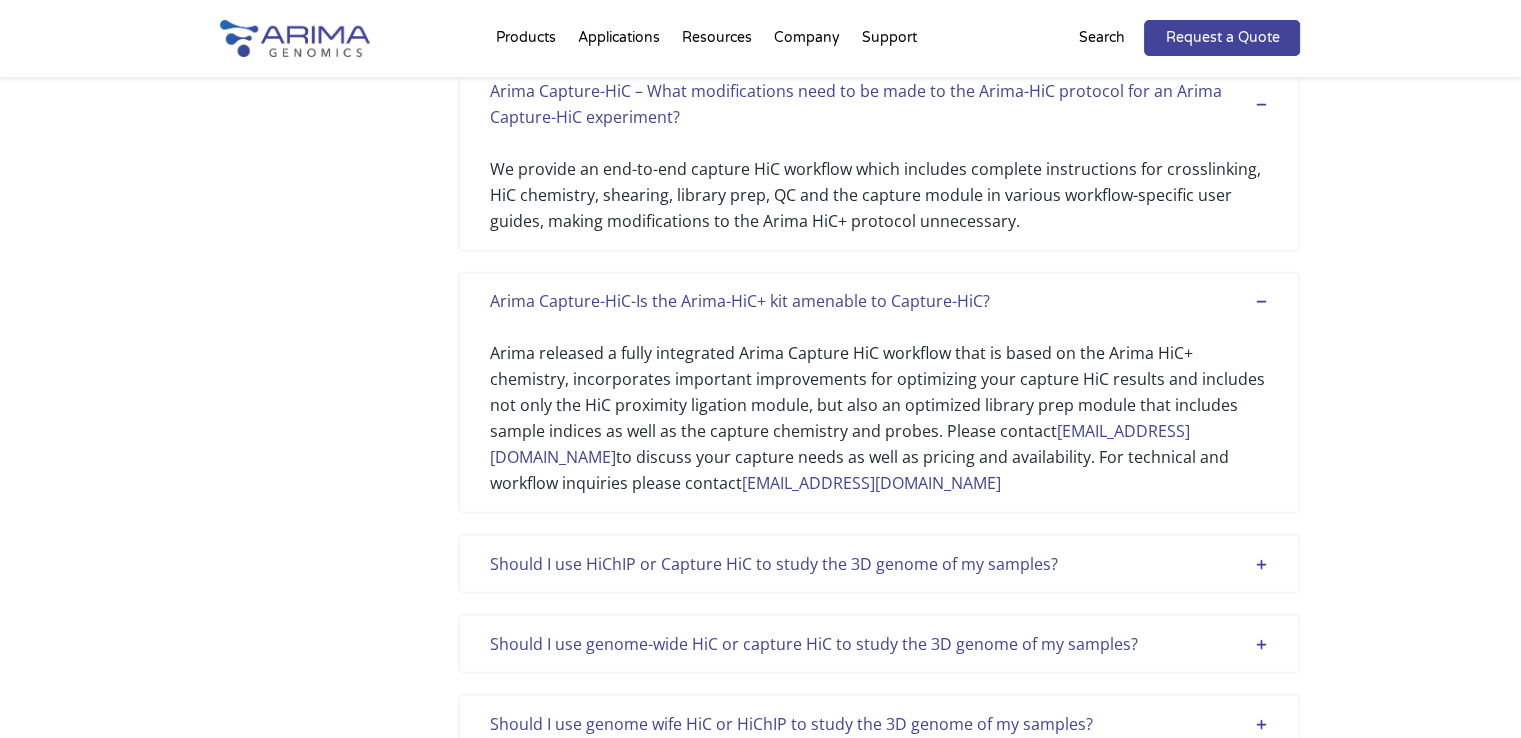 scroll, scrollTop: 3312, scrollLeft: 0, axis: vertical 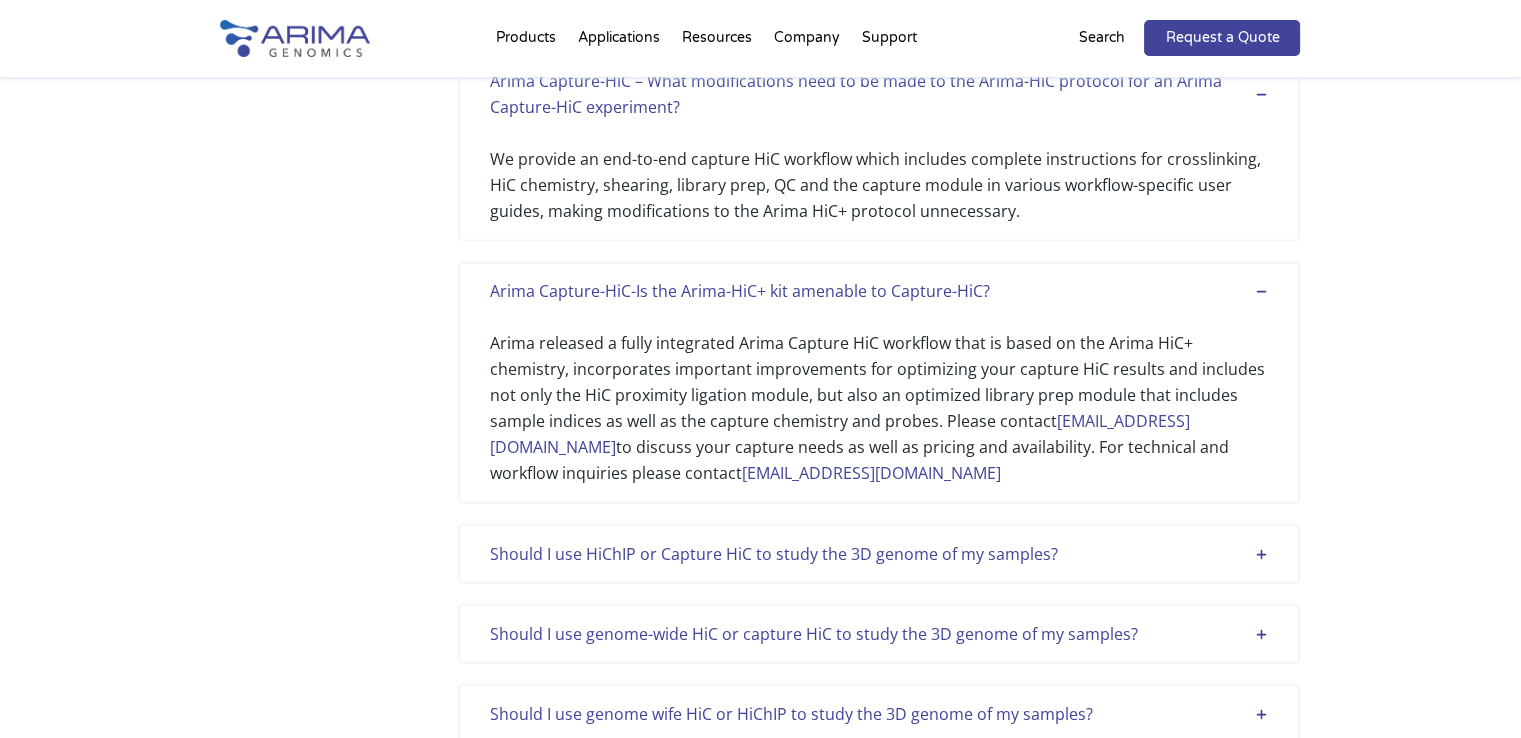 click on "Should I use HiChIP or Capture HiC to study the 3D genome of my samples?" at bounding box center [879, 553] 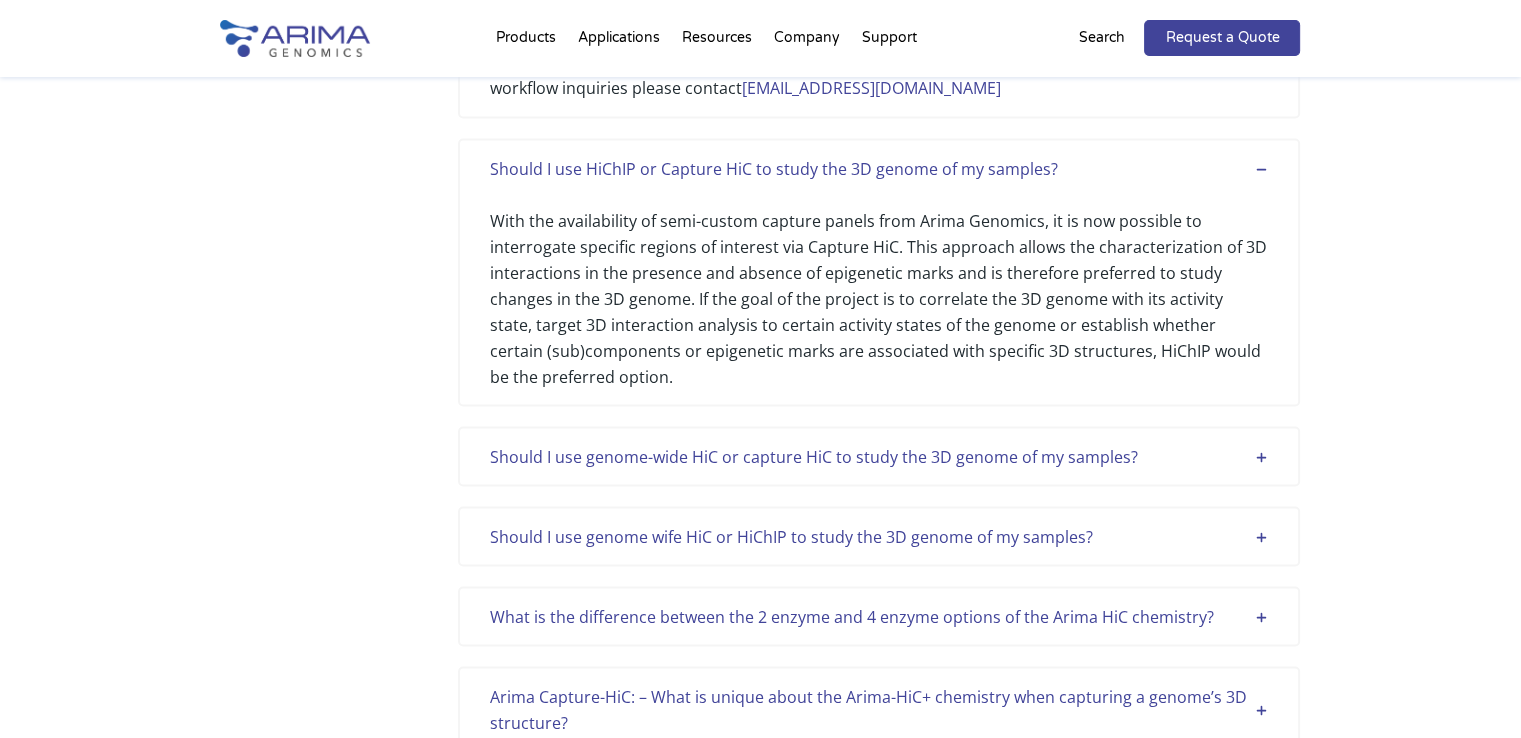 scroll, scrollTop: 3715, scrollLeft: 0, axis: vertical 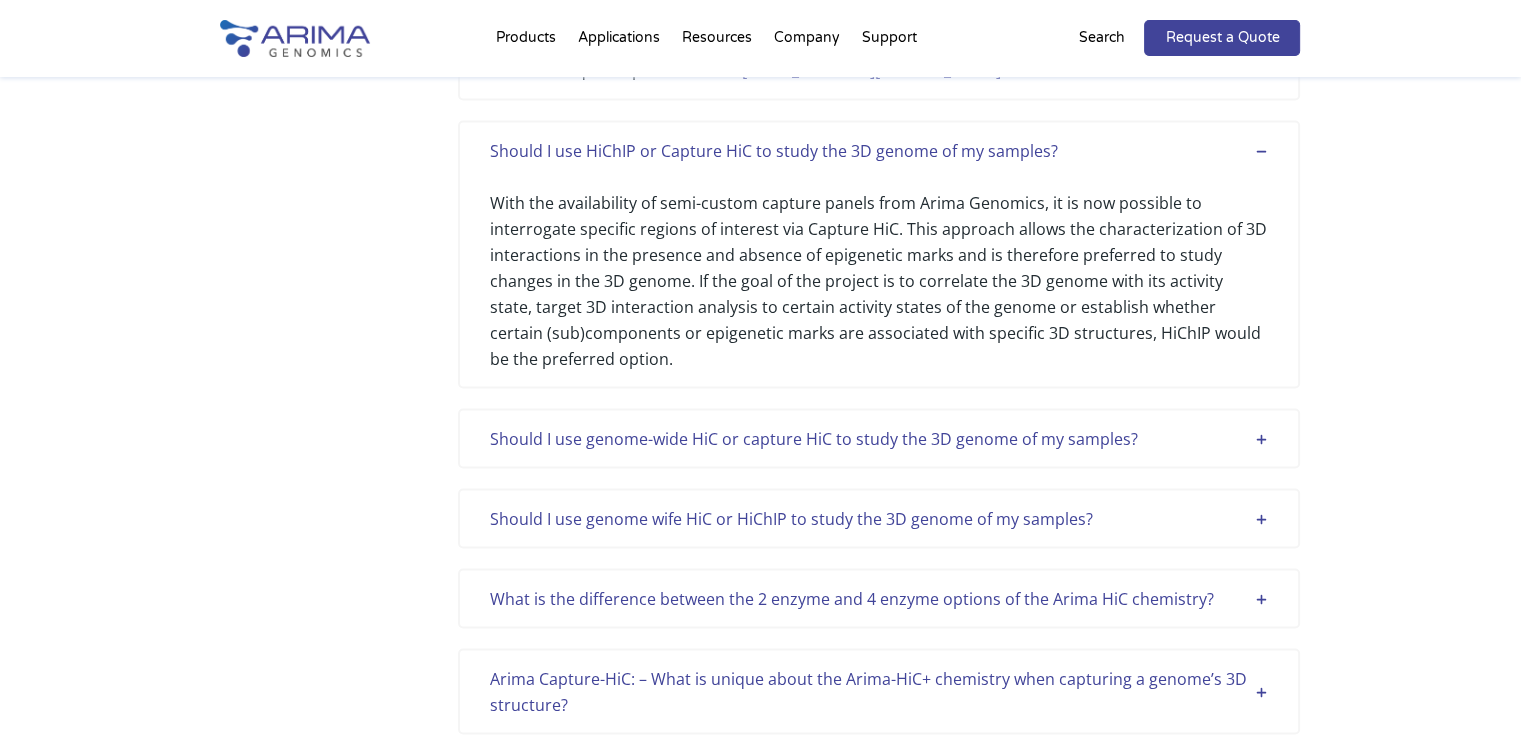 click on "Should I use genome-wide HiC or capture HiC to study the 3D genome of my samples? Both approaches go hand in hand. It is common to start out discovery with deeply sequenced genome wide HiC to establish a baseline expectation for the spatial organization of a given cell type/condition. Once specific regions of interest are established and larger sample numbers need to be processed, Capture HiC would allow much better scalability of a project. It is also possible to sequence a portion of the genome-wide HiC library while retaining the majority for Capture HiC. As a middle ground for targeted discovery, Arima Genomics developed and released genome-wide promoter capture panels for human and mouse samples." at bounding box center (879, 438) 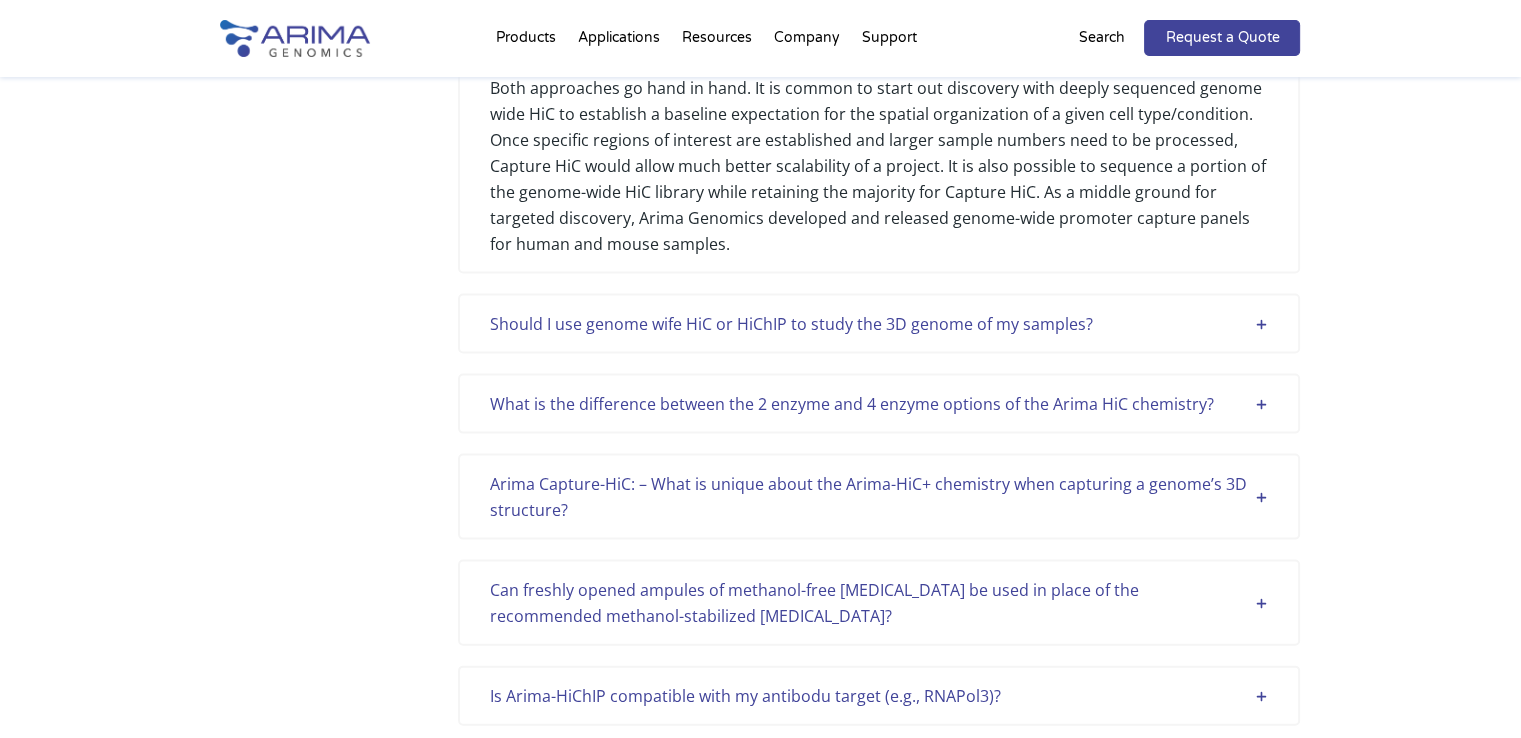 scroll, scrollTop: 4119, scrollLeft: 0, axis: vertical 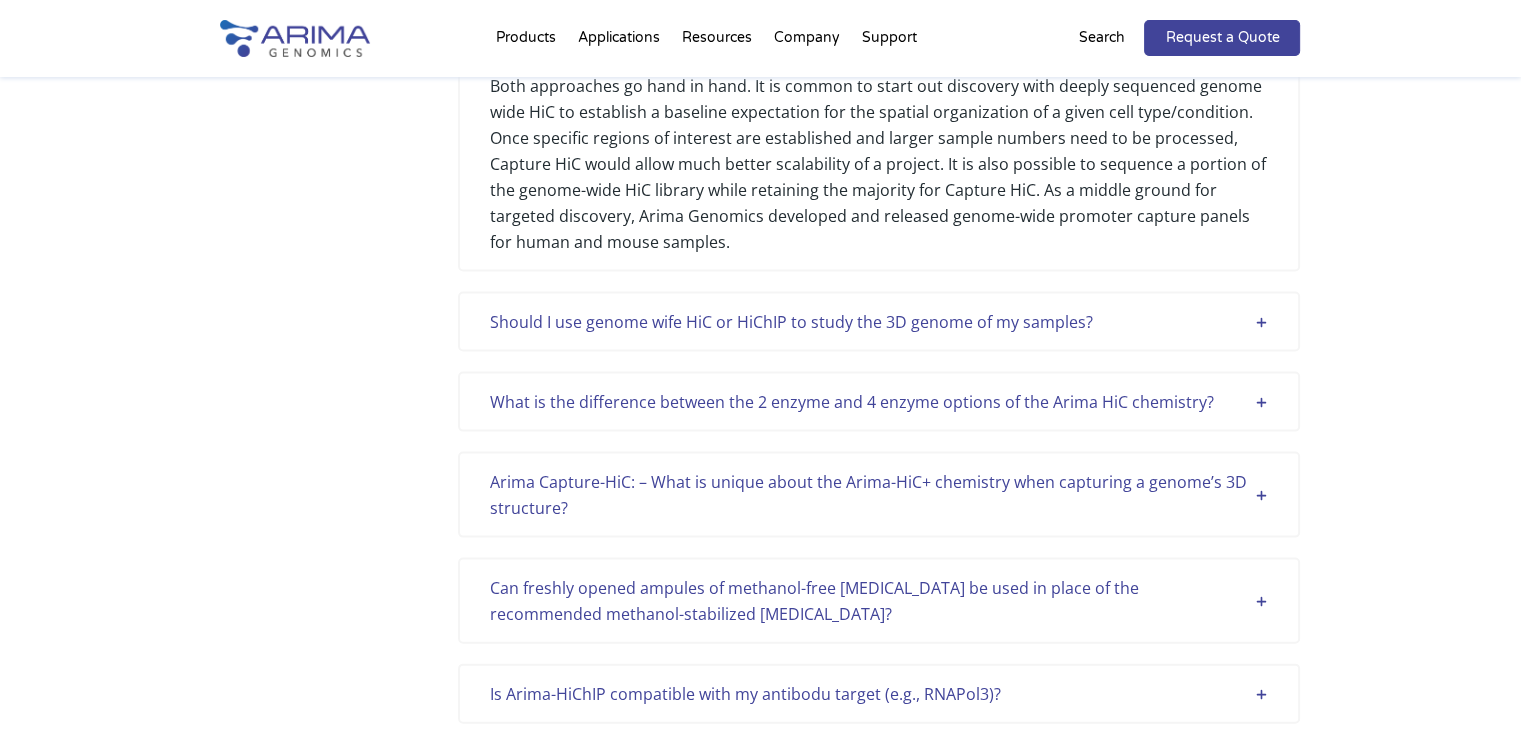 click on "Should I use genome wife HiC or HiChIP to study the 3D genome of my samples?" at bounding box center (879, 322) 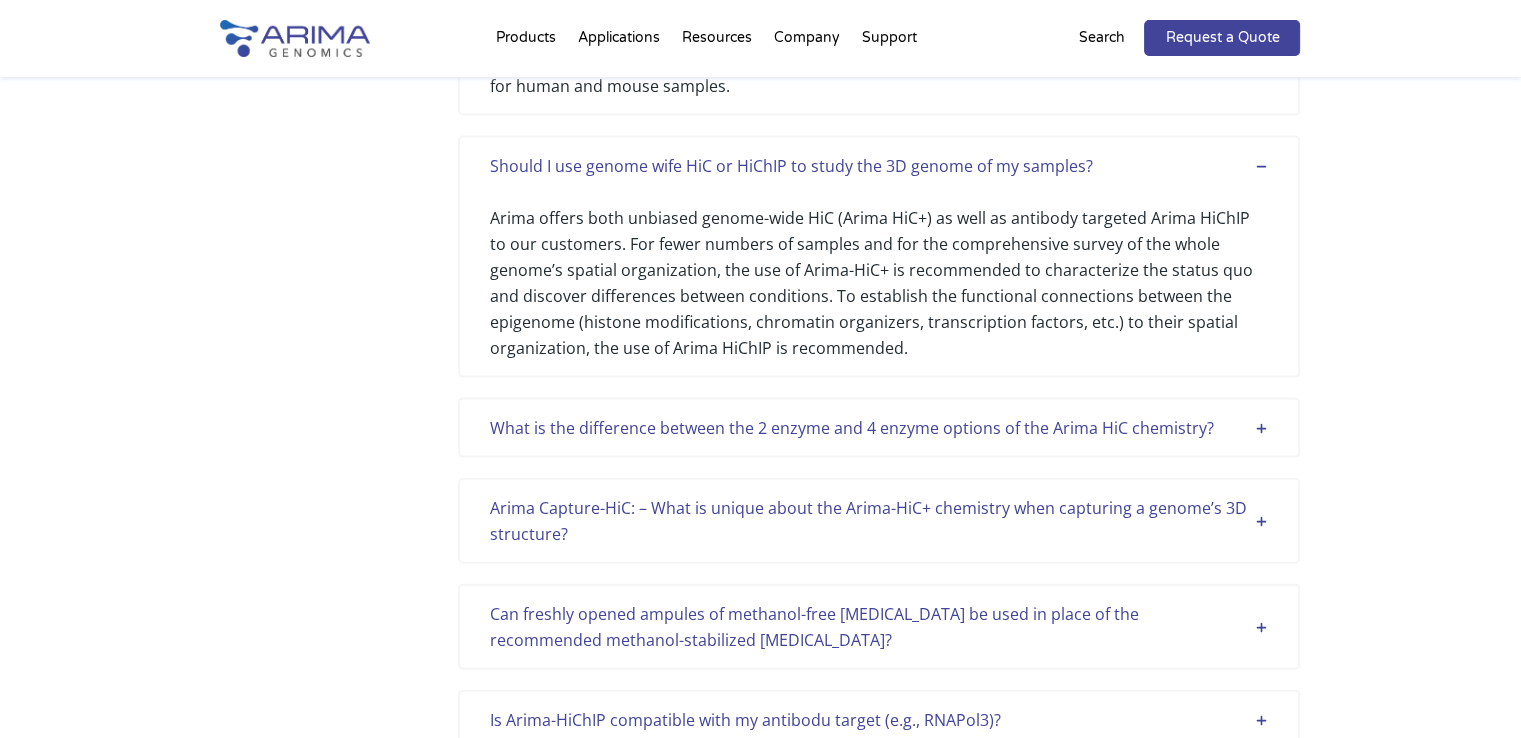 scroll, scrollTop: 4280, scrollLeft: 0, axis: vertical 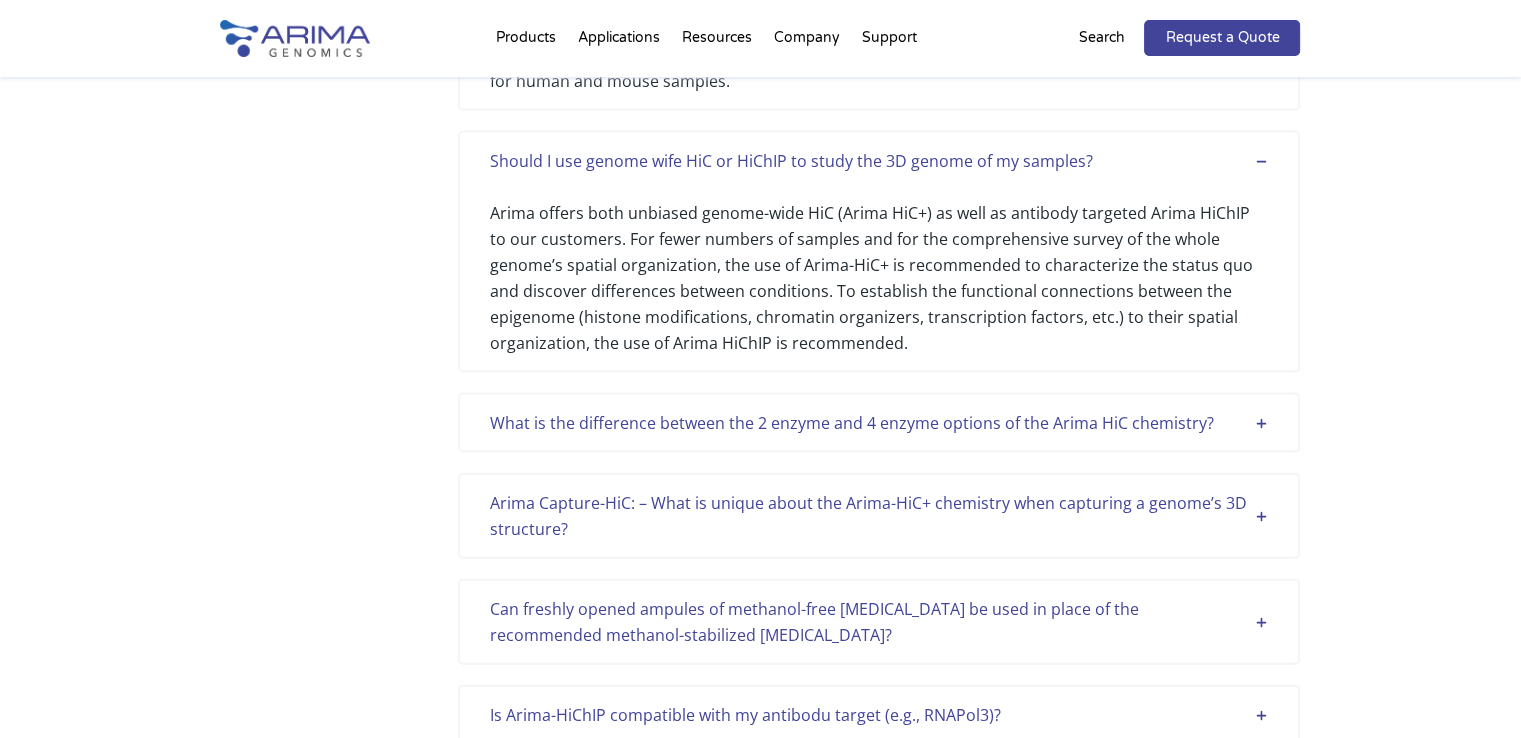 click on "What is the difference between the 2 enzyme and 4 enzyme options of the Arima HiC chemistry?" at bounding box center [879, 423] 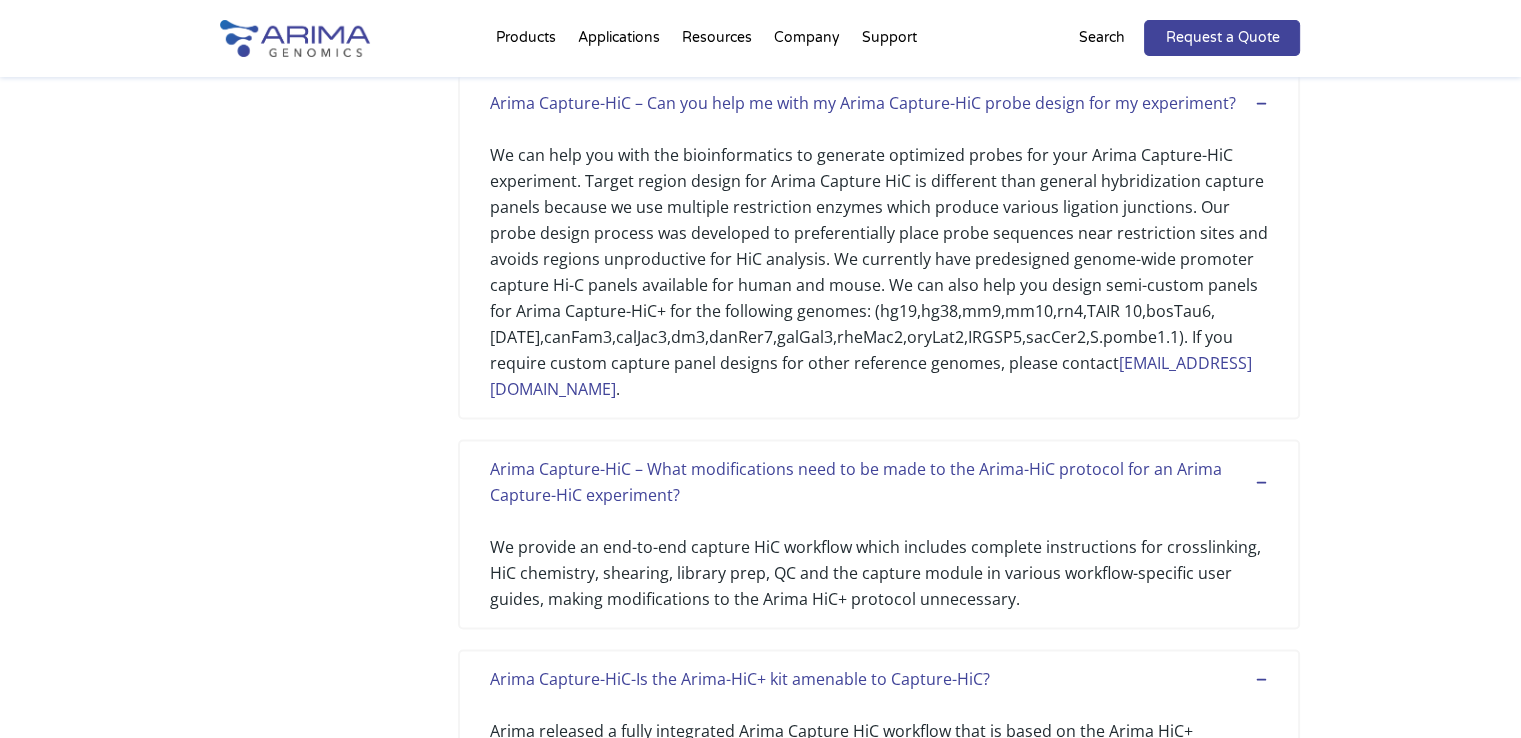 scroll, scrollTop: 3342, scrollLeft: 0, axis: vertical 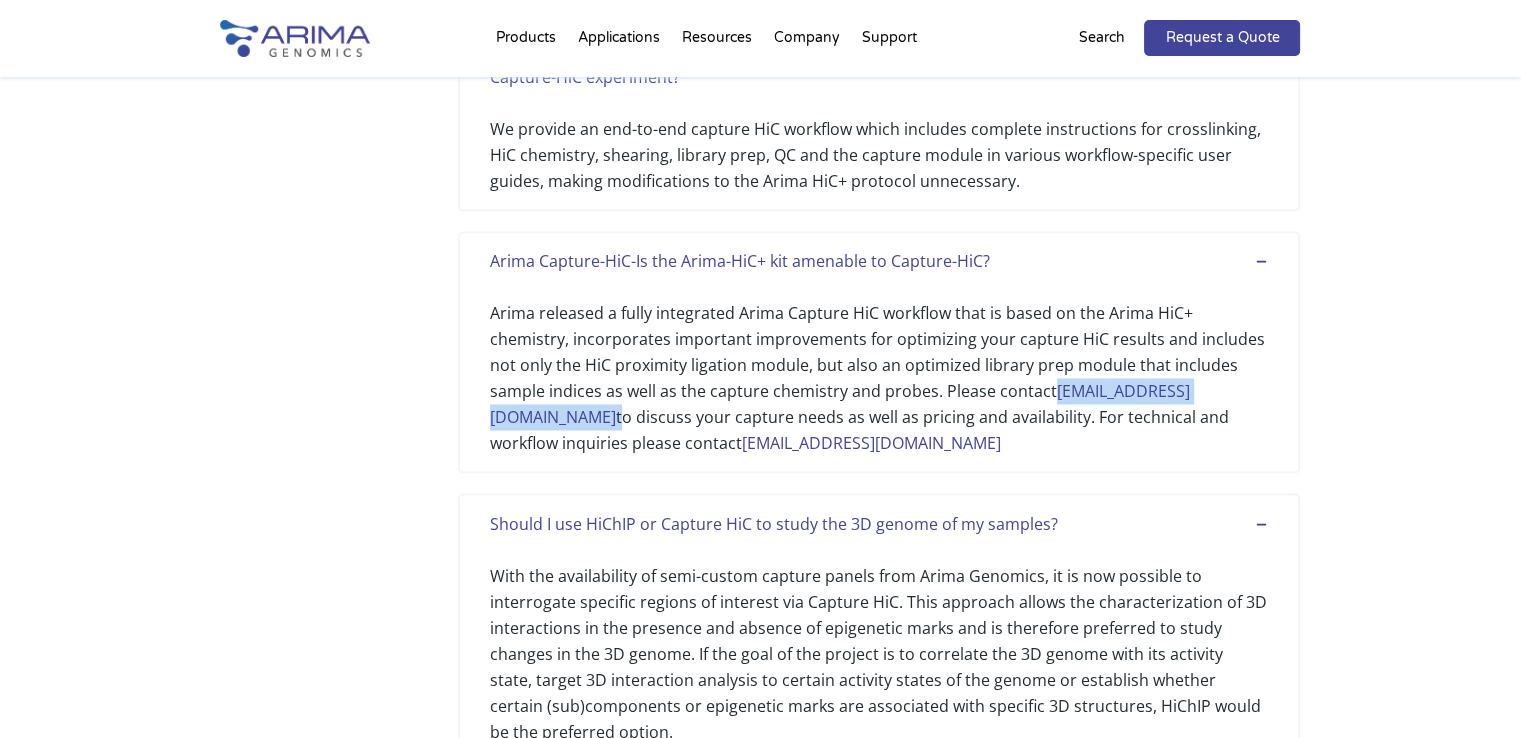 drag, startPoint x: 915, startPoint y: 369, endPoint x: 1122, endPoint y: 357, distance: 207.34753 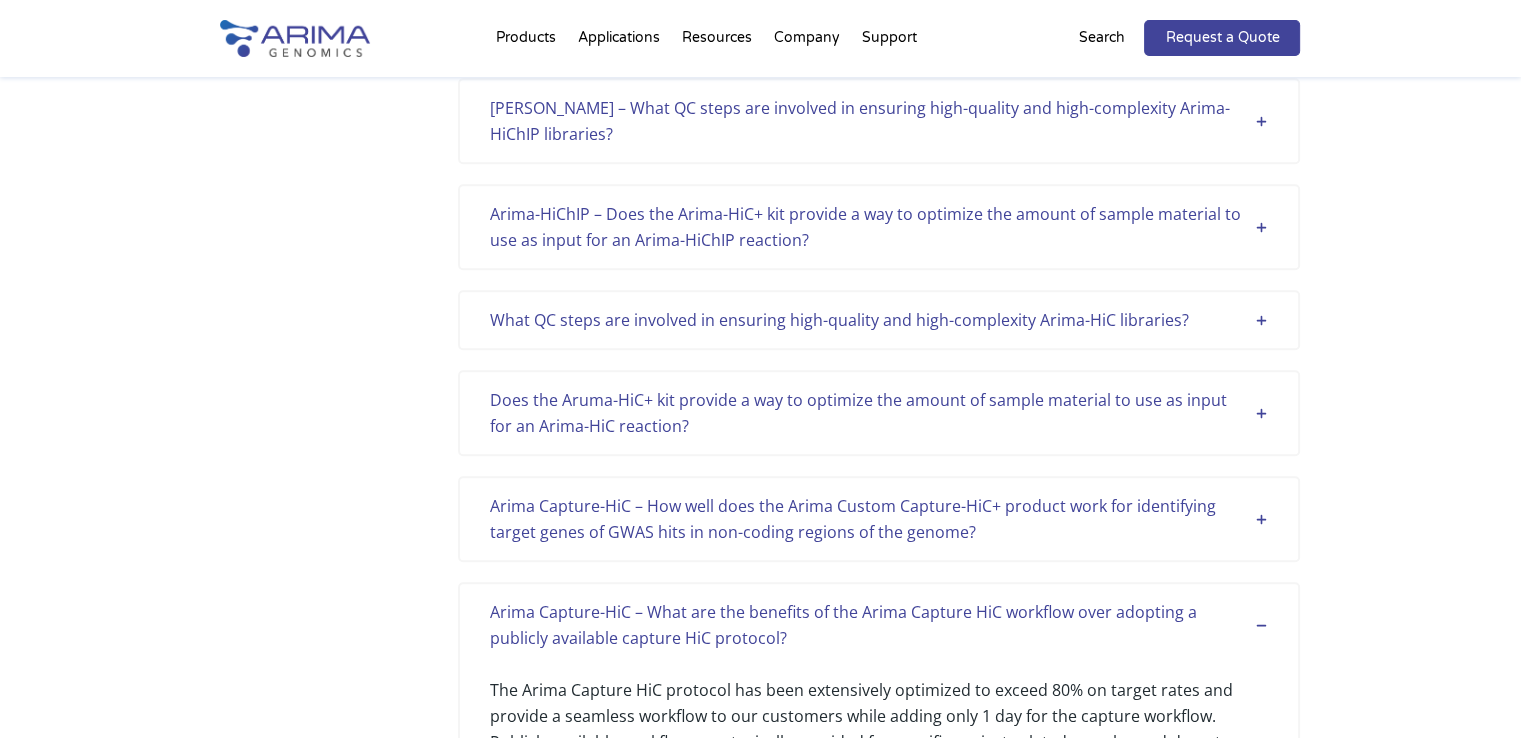 scroll, scrollTop: 1593, scrollLeft: 0, axis: vertical 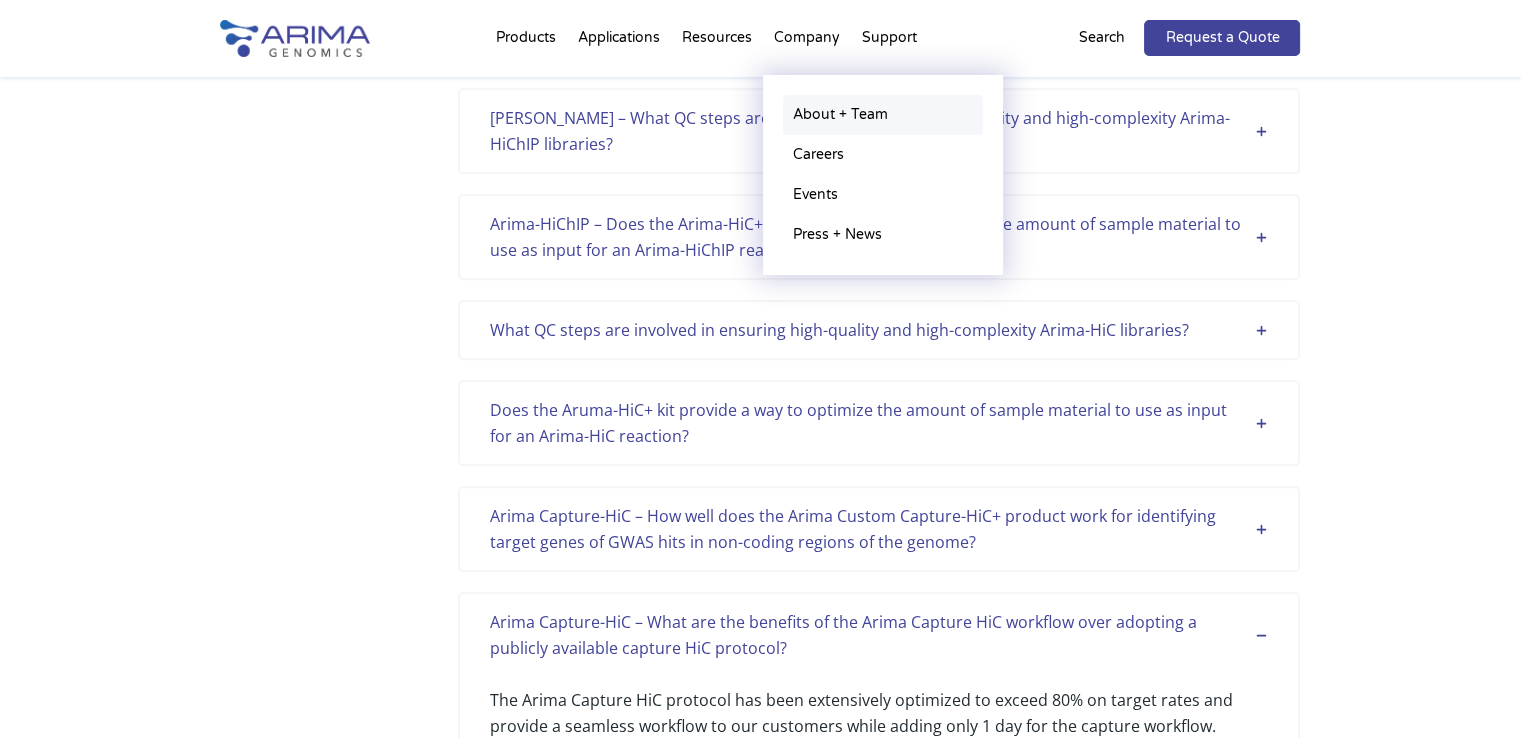 click on "About + Team" at bounding box center [883, 115] 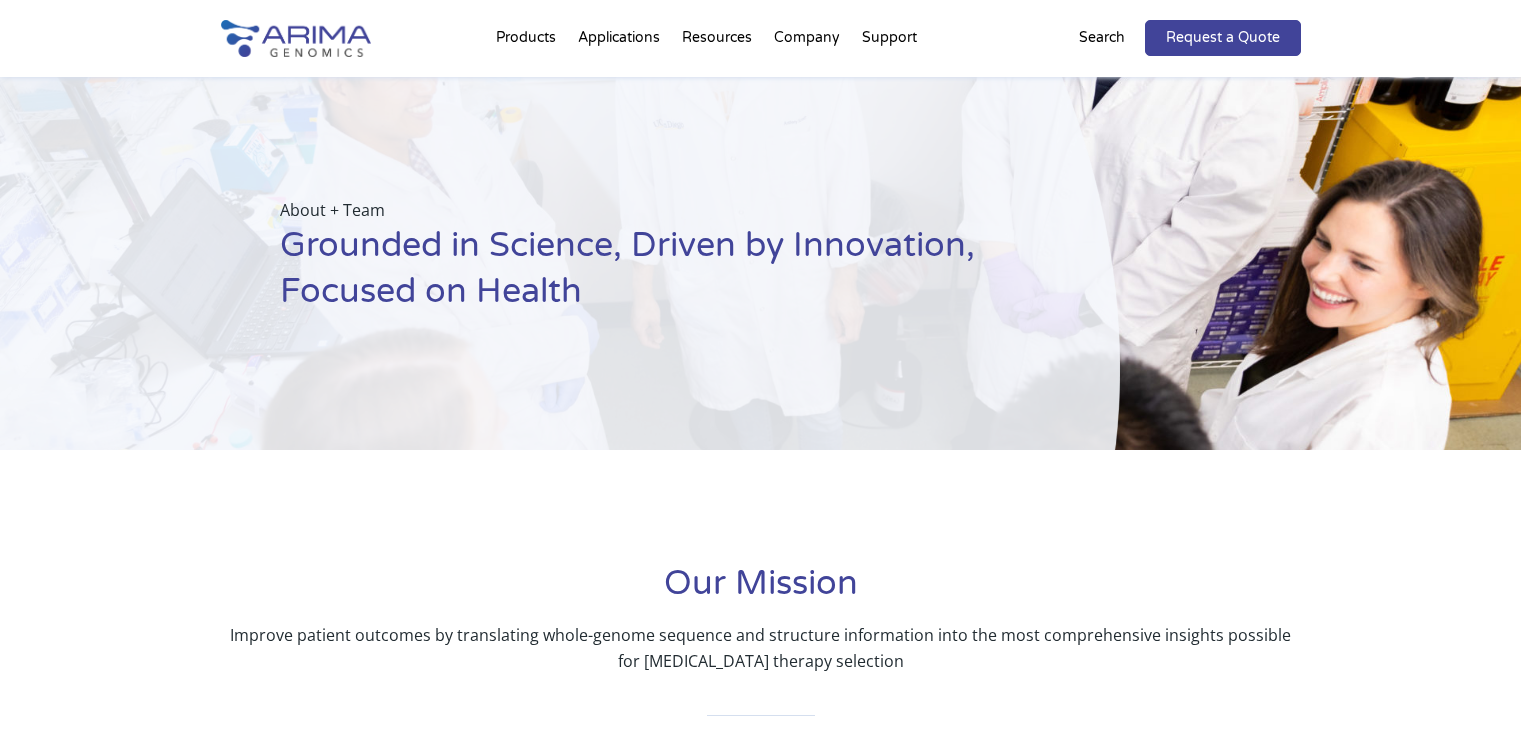 scroll, scrollTop: 0, scrollLeft: 0, axis: both 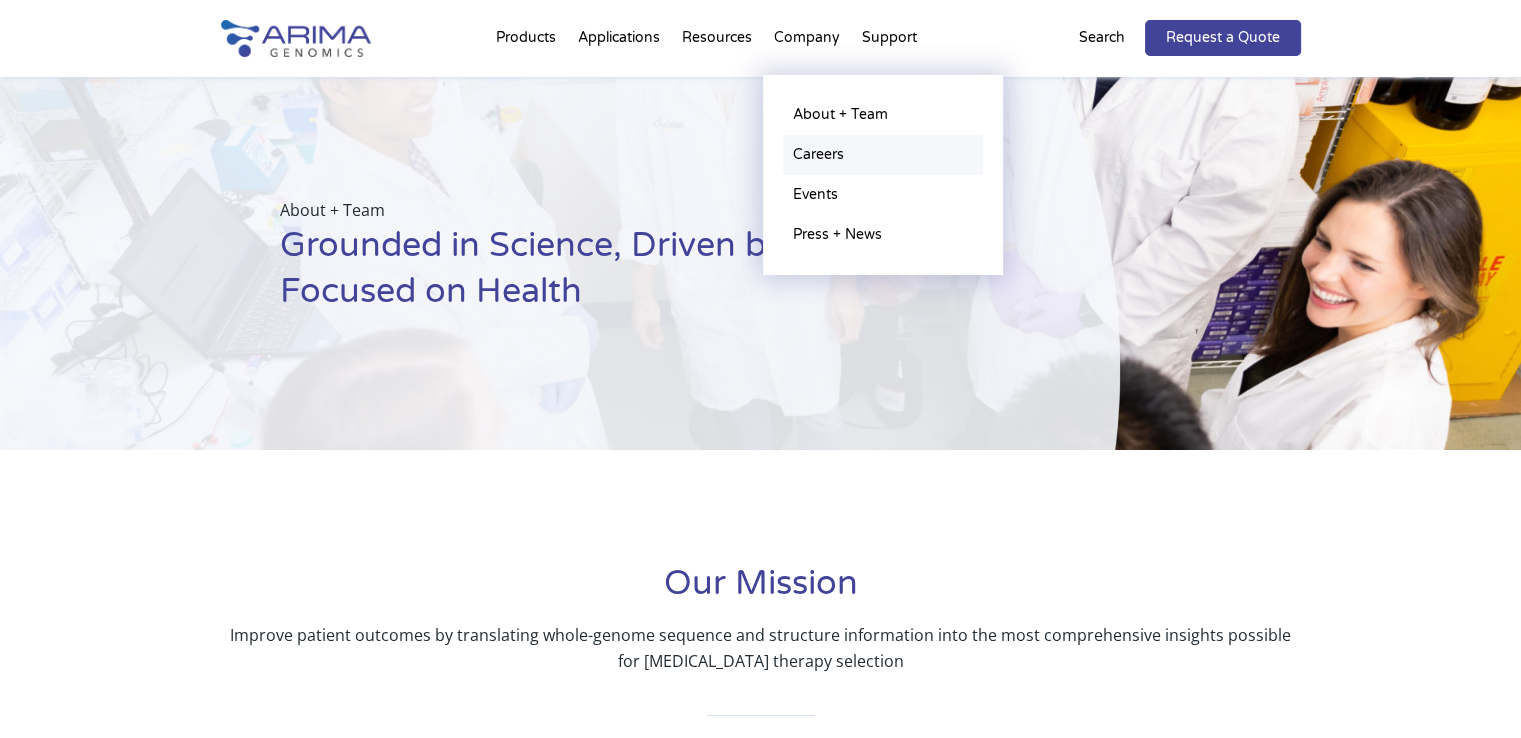 click on "Careers" at bounding box center (883, 155) 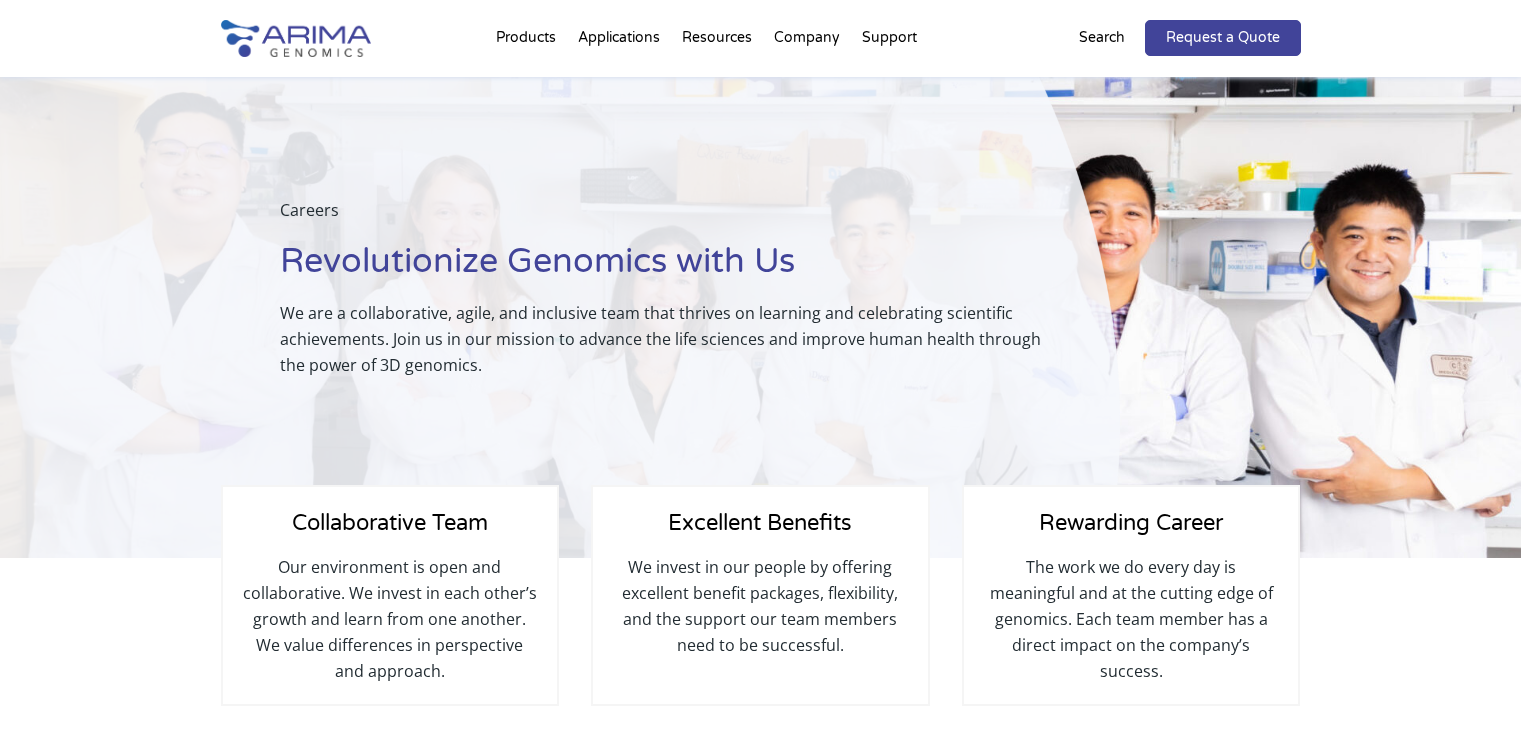 scroll, scrollTop: 0, scrollLeft: 0, axis: both 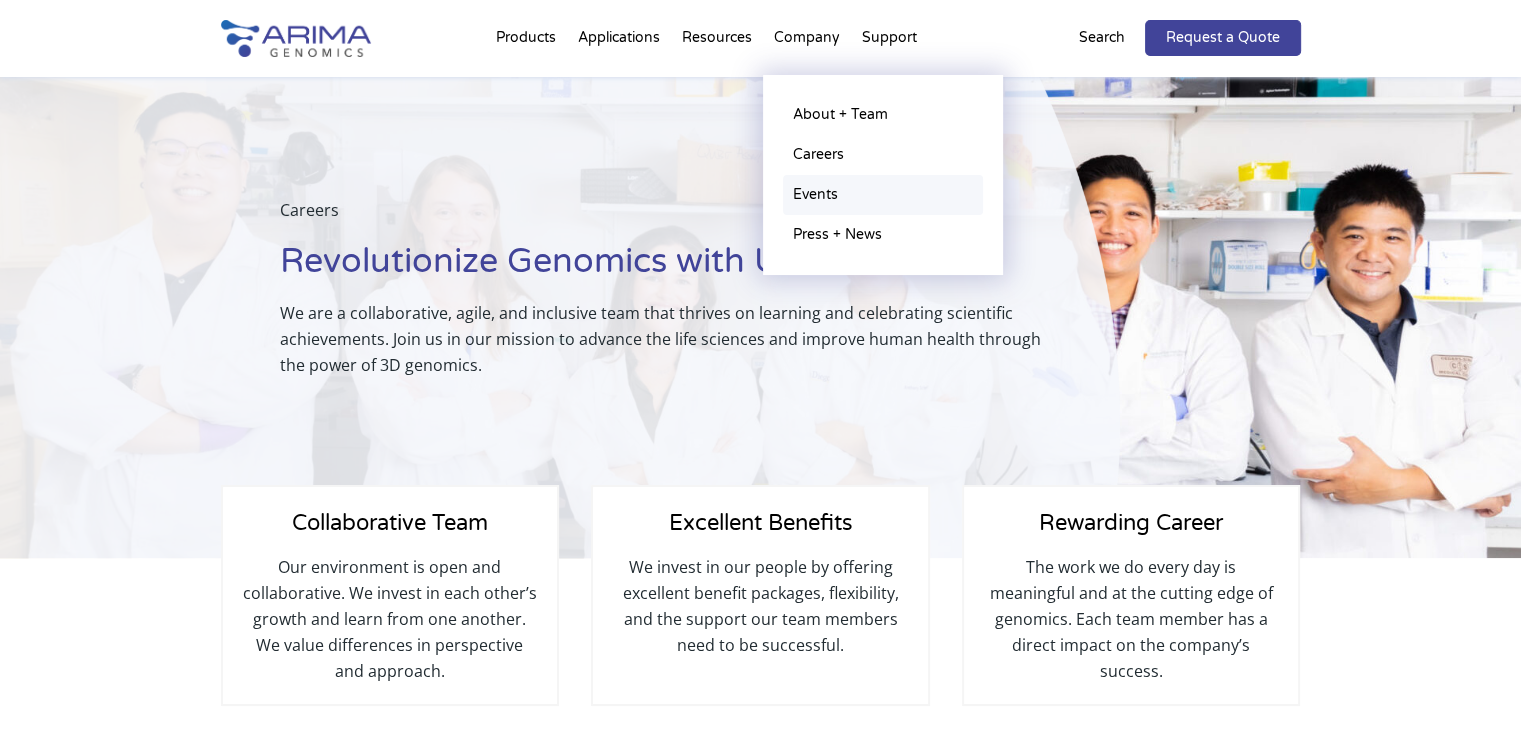 click on "Events" at bounding box center (883, 195) 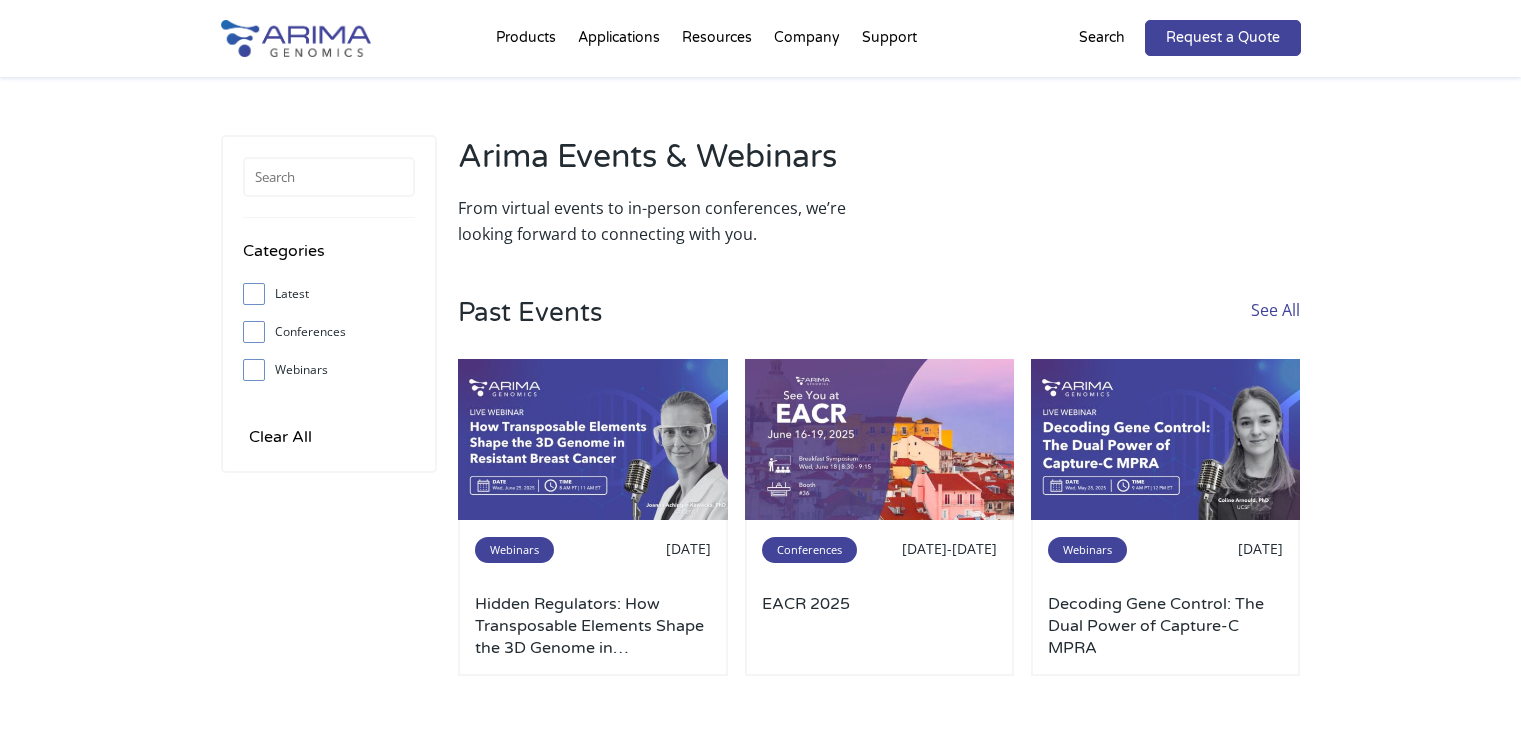 scroll, scrollTop: 0, scrollLeft: 0, axis: both 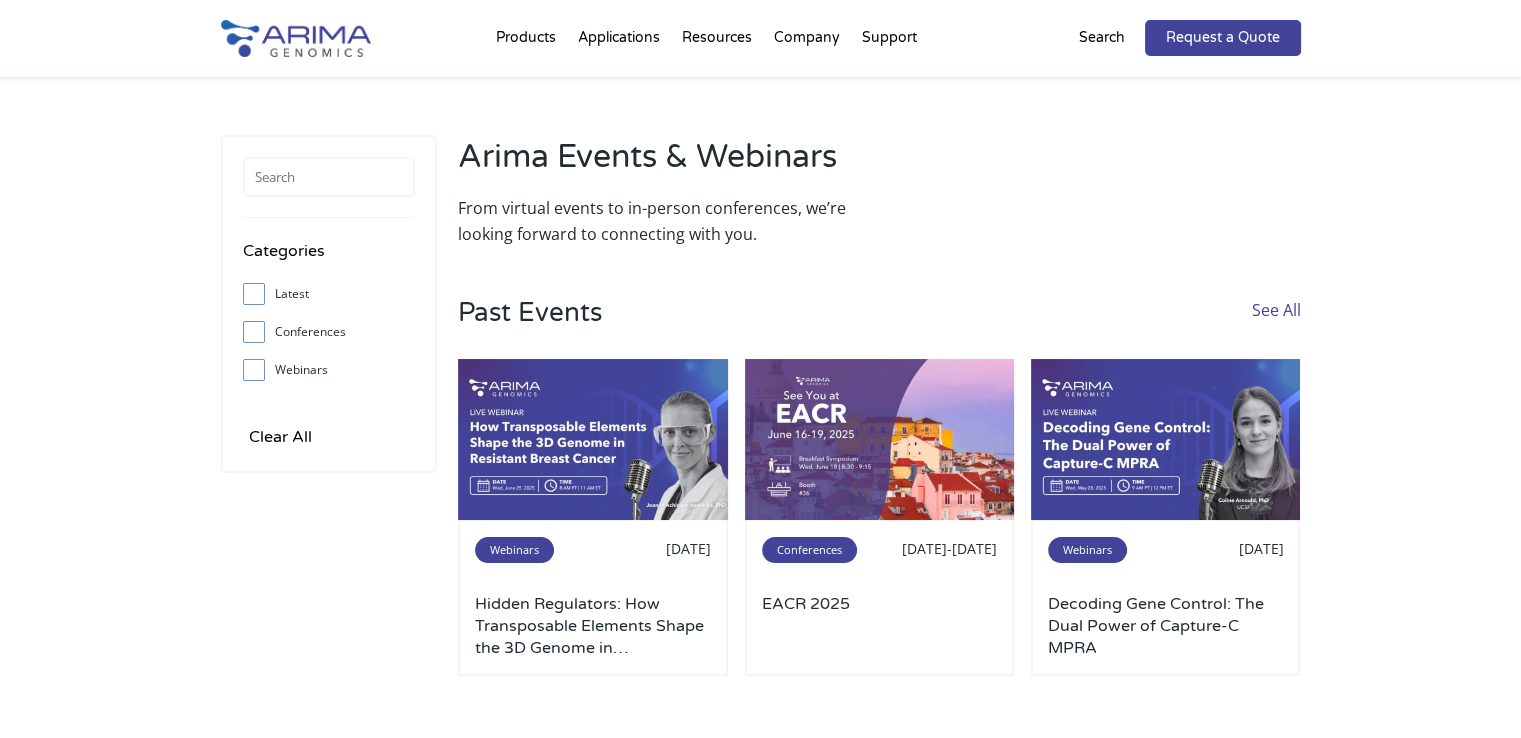 click on "Arima Events & Webinars From virtual events to in-person conferences, we’re looking forward to connecting with you." at bounding box center (879, 191) 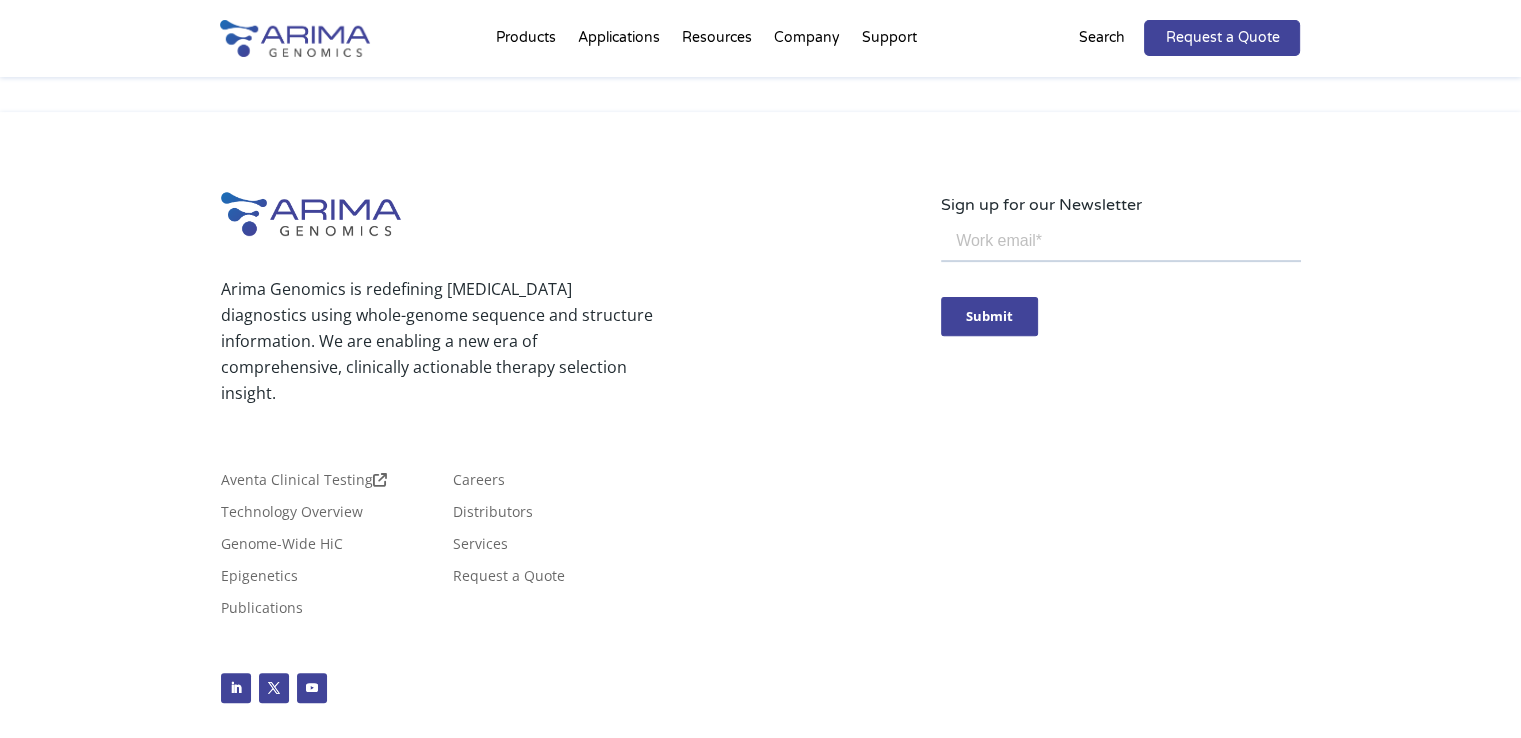 scroll, scrollTop: 687, scrollLeft: 0, axis: vertical 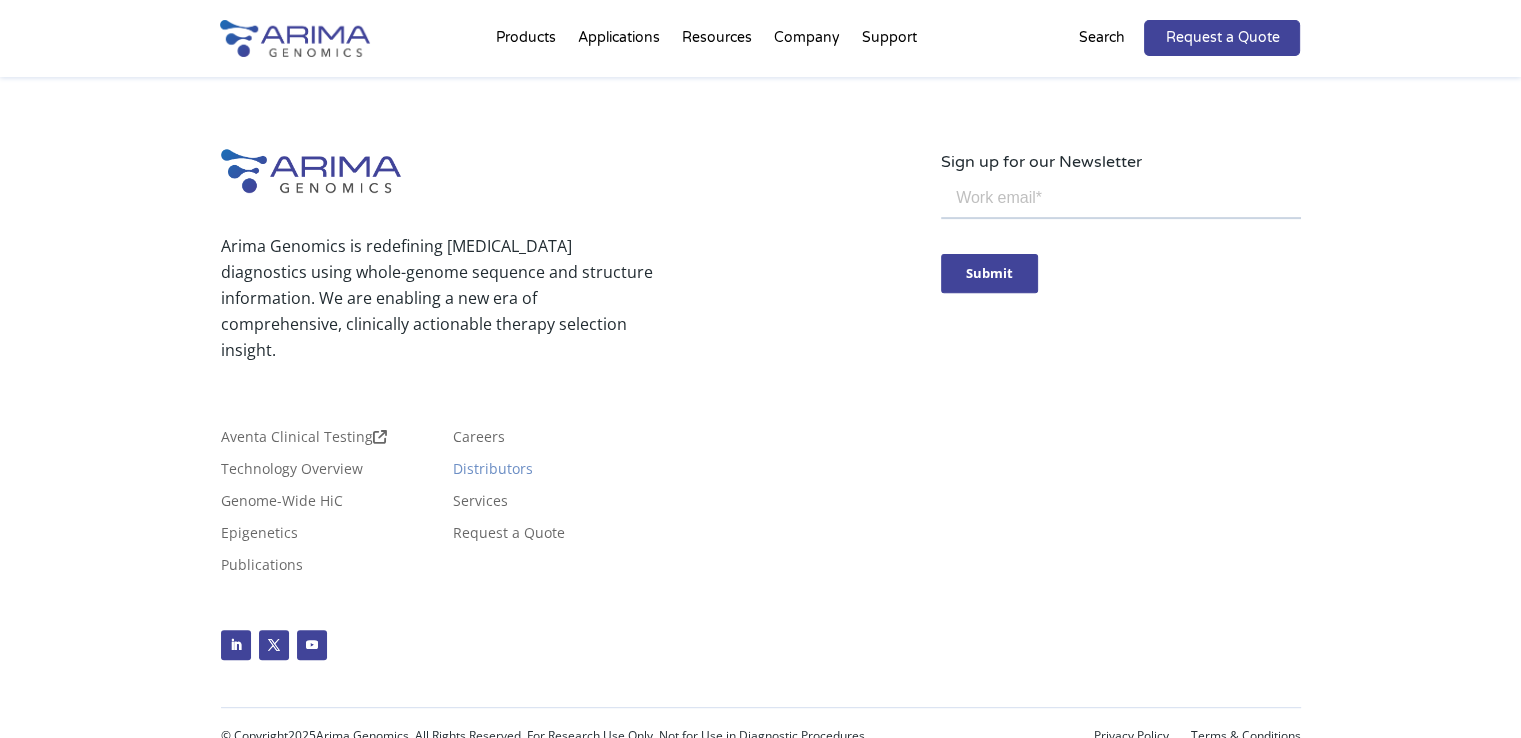 click on "Distributors" at bounding box center (493, 473) 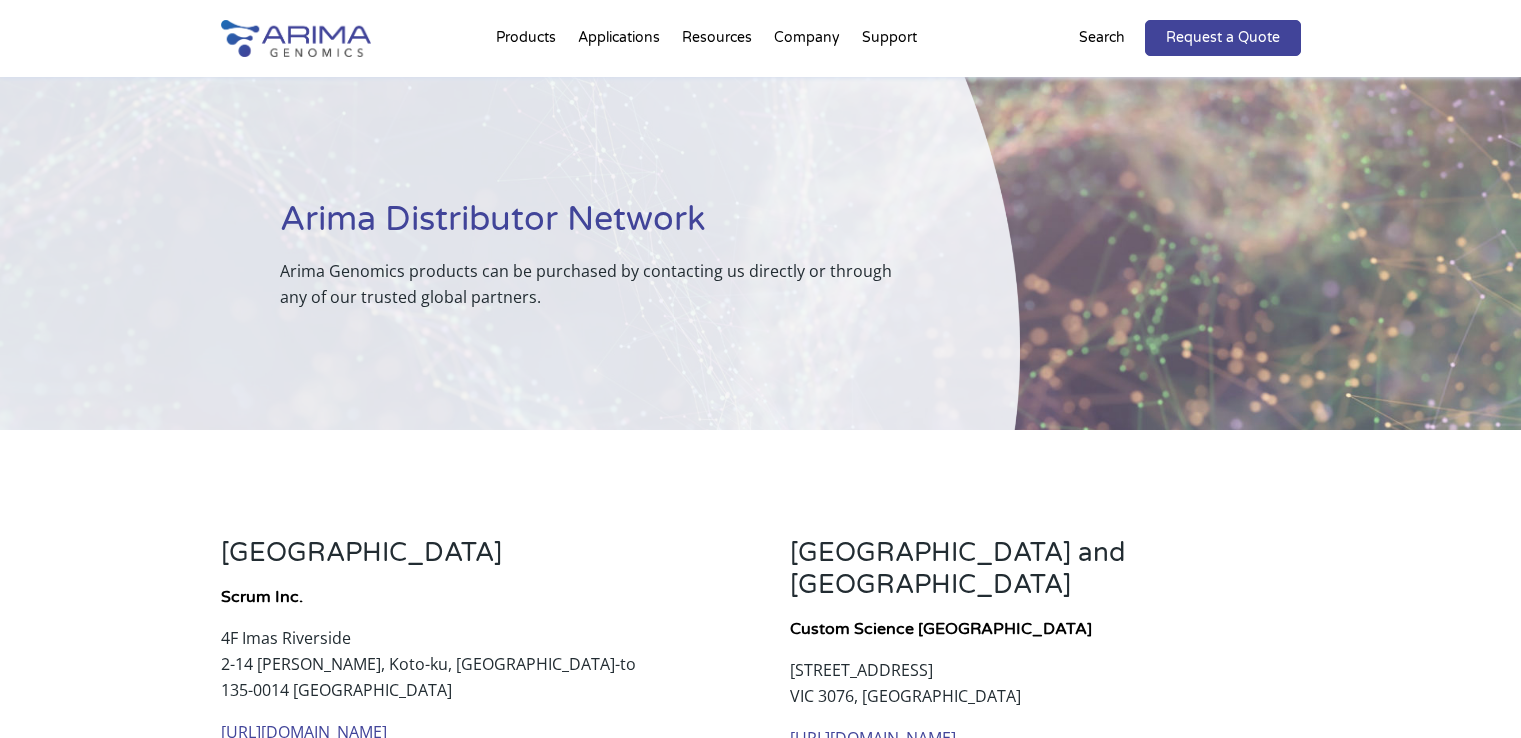 scroll, scrollTop: 0, scrollLeft: 0, axis: both 